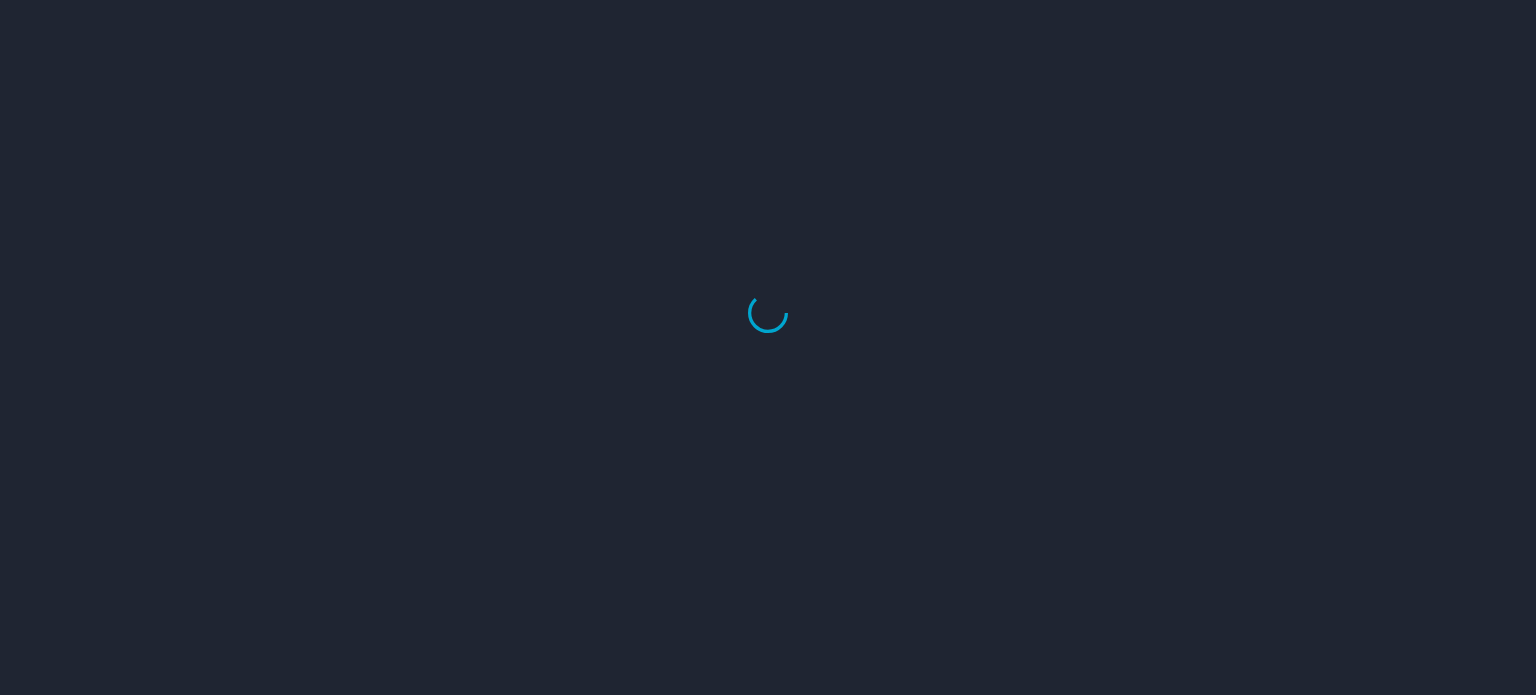 scroll, scrollTop: 0, scrollLeft: 0, axis: both 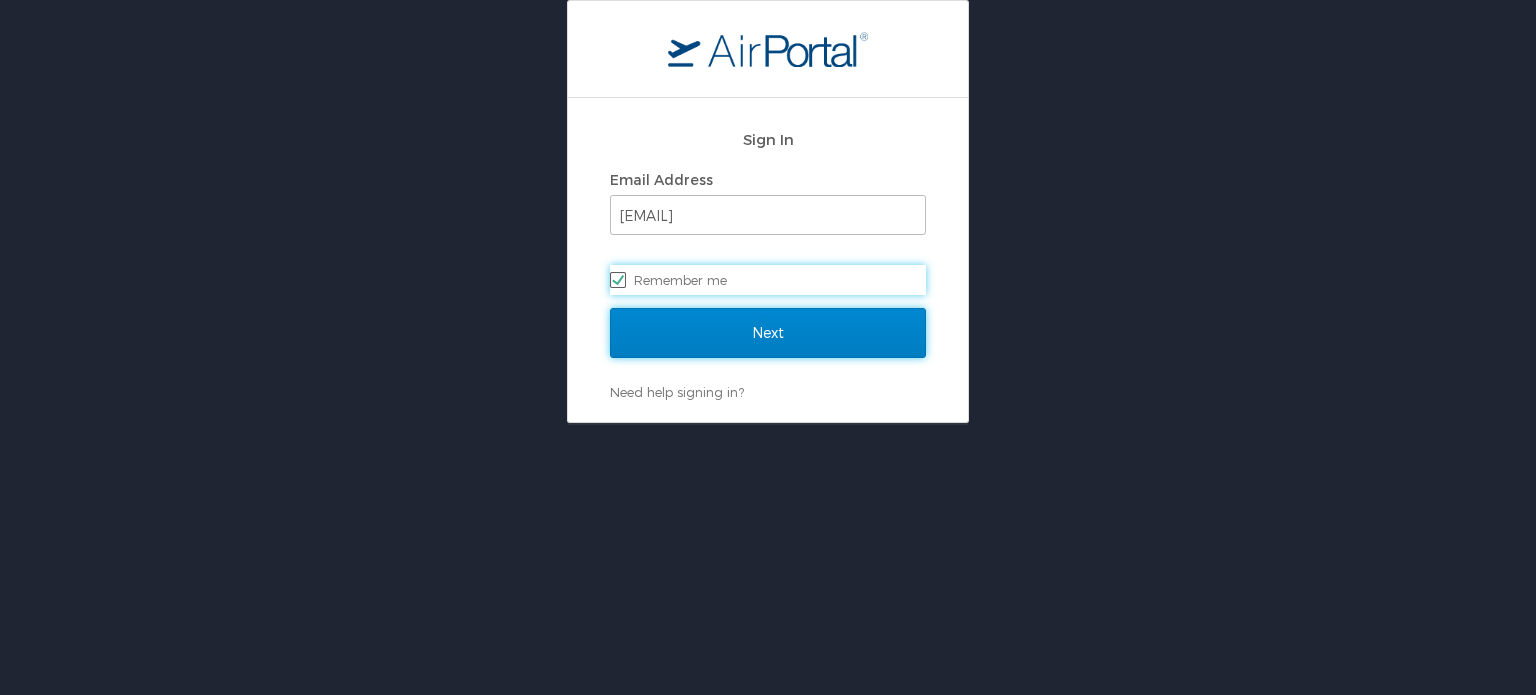 click on "Next" at bounding box center [768, 333] 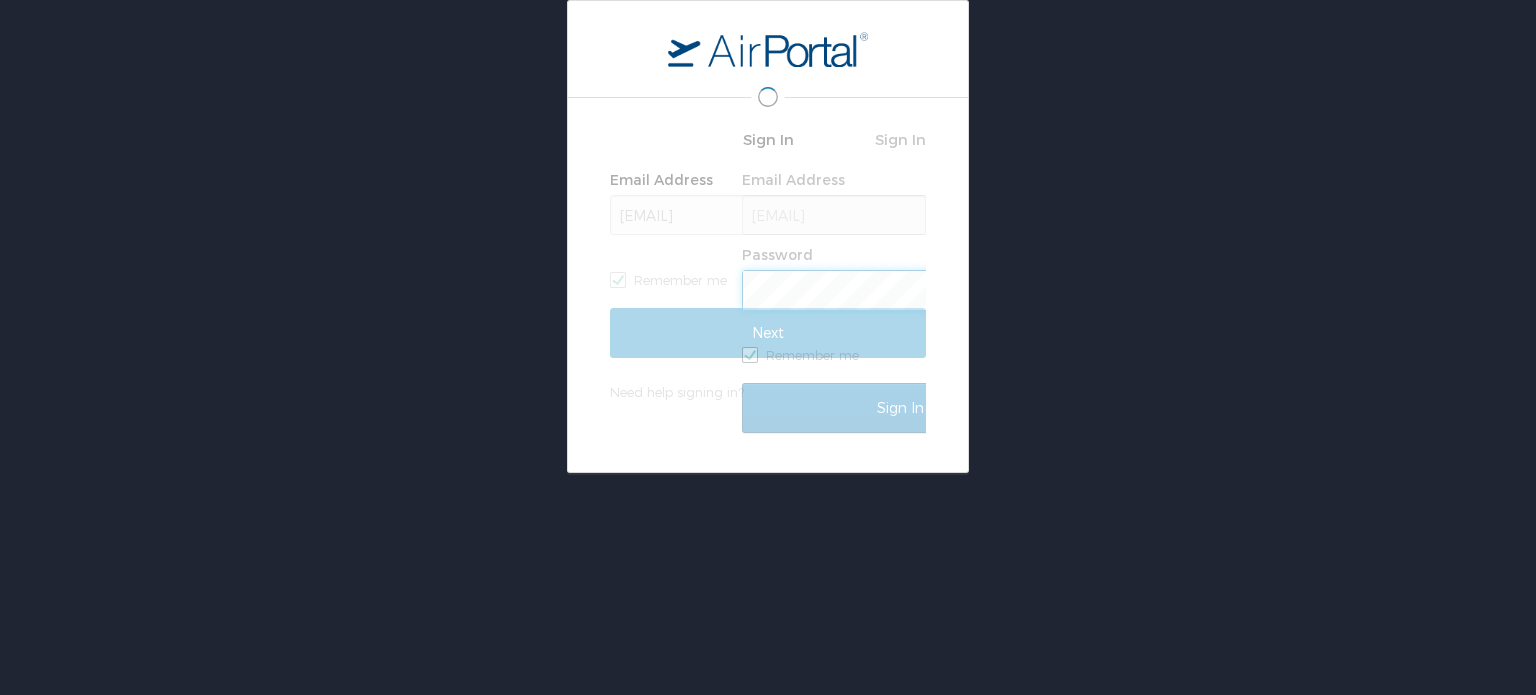 scroll, scrollTop: 0, scrollLeft: 0, axis: both 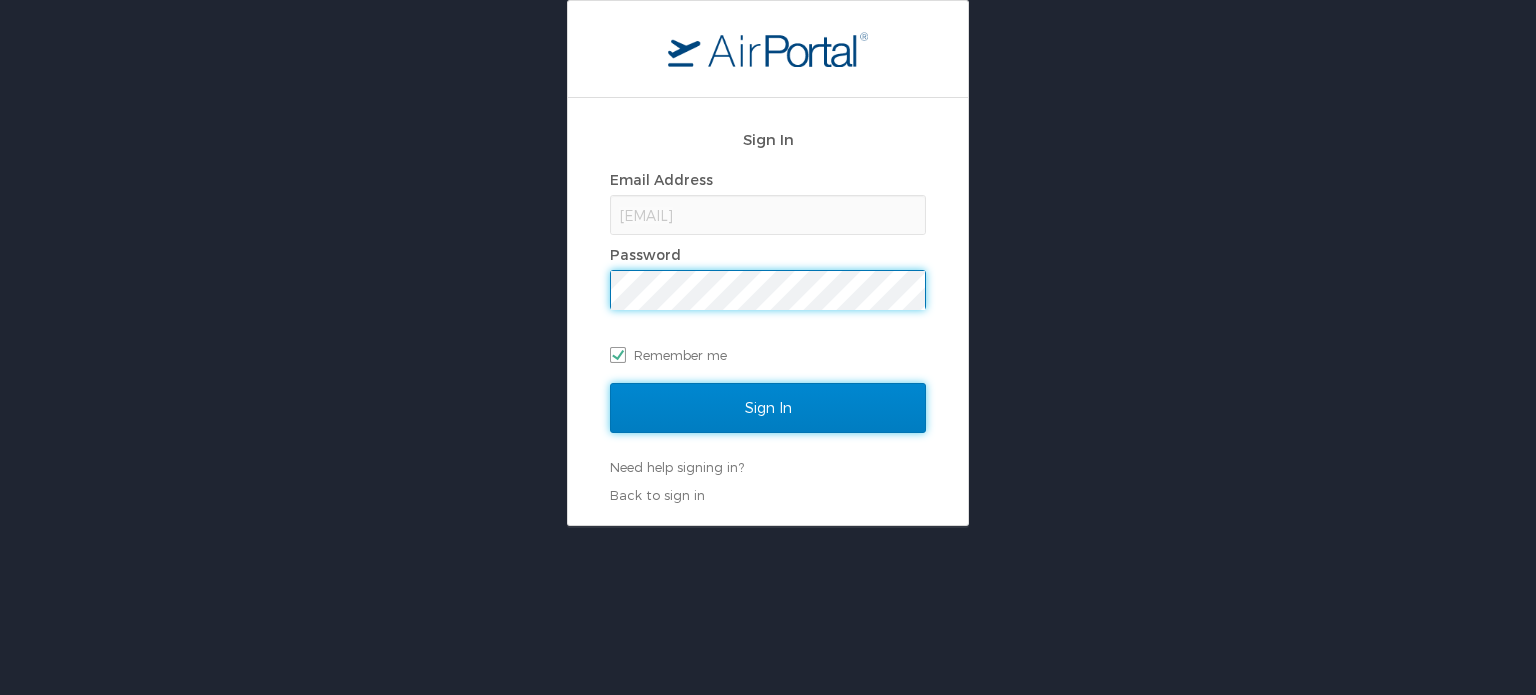 click on "Sign In" at bounding box center (768, 408) 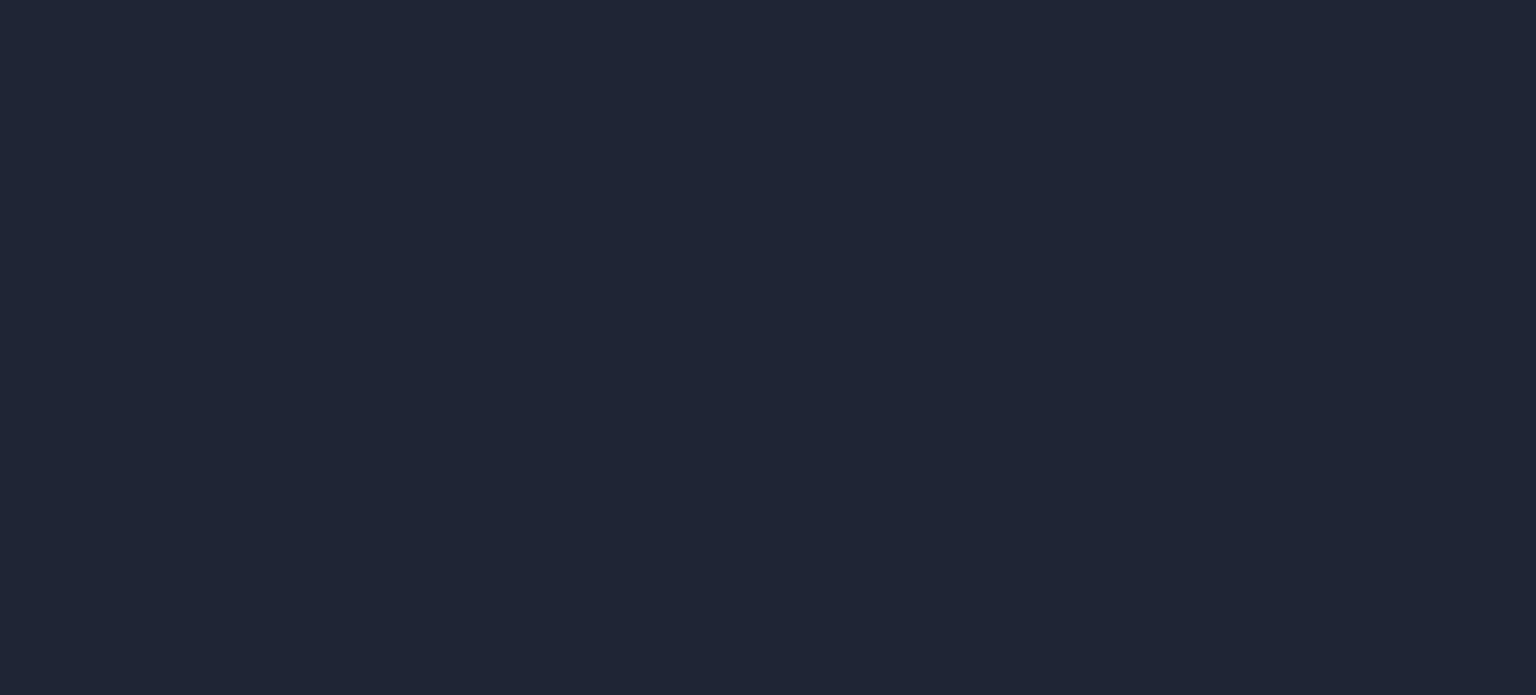 scroll, scrollTop: 0, scrollLeft: 0, axis: both 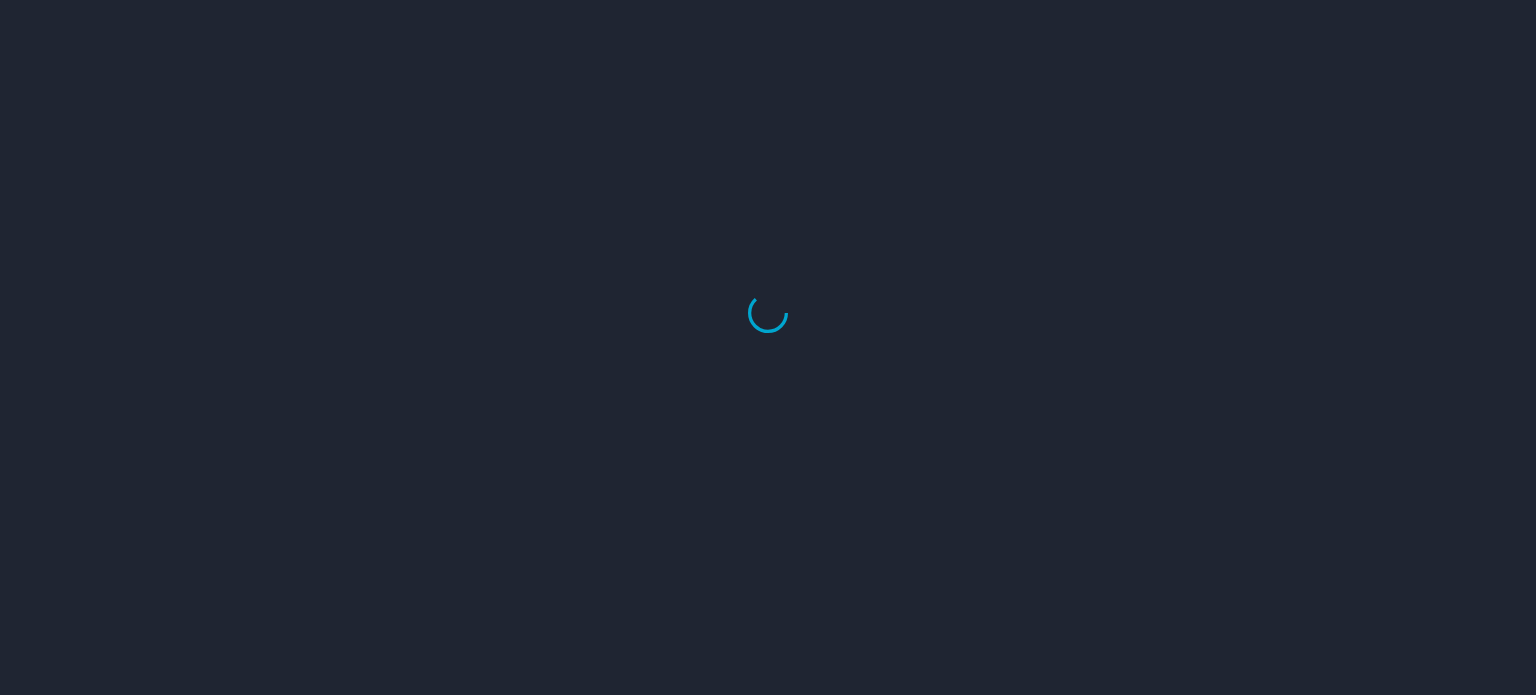 select on "US" 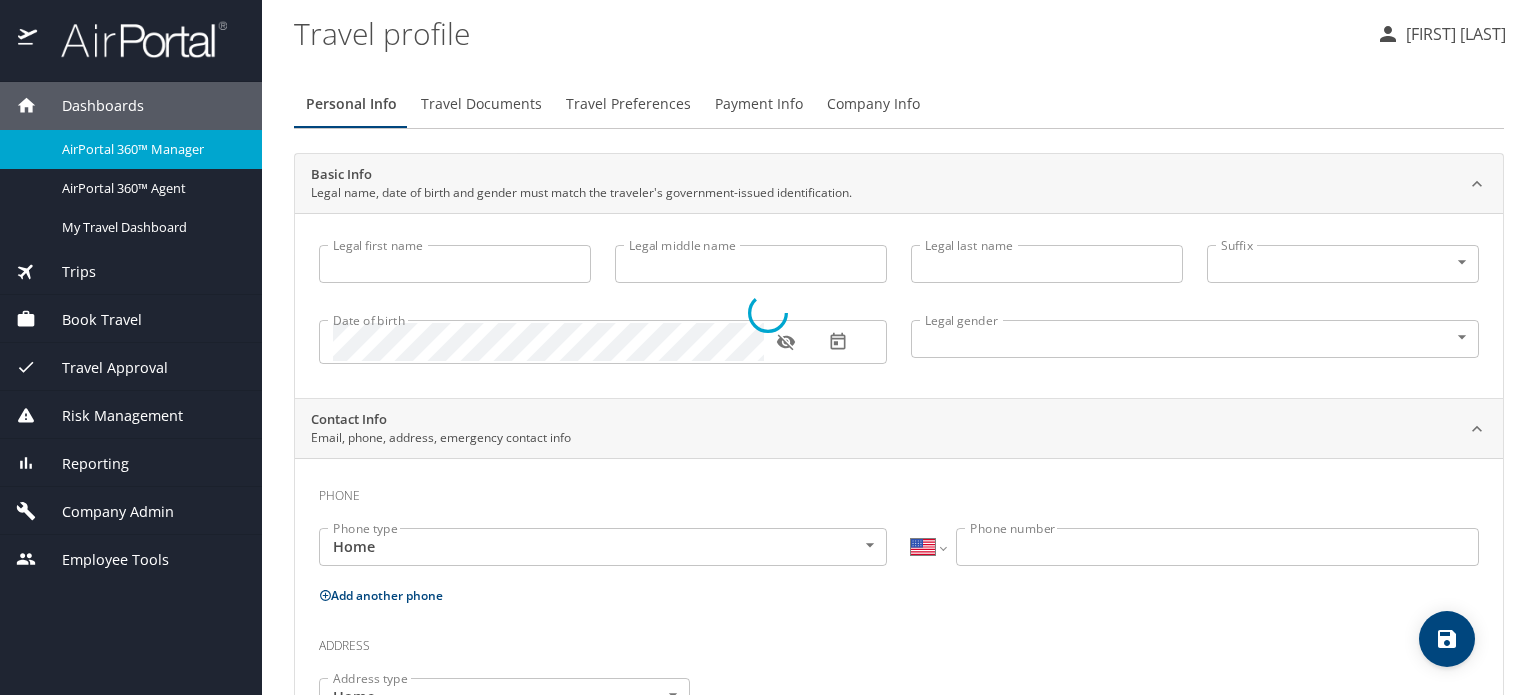 type on "Hemant" 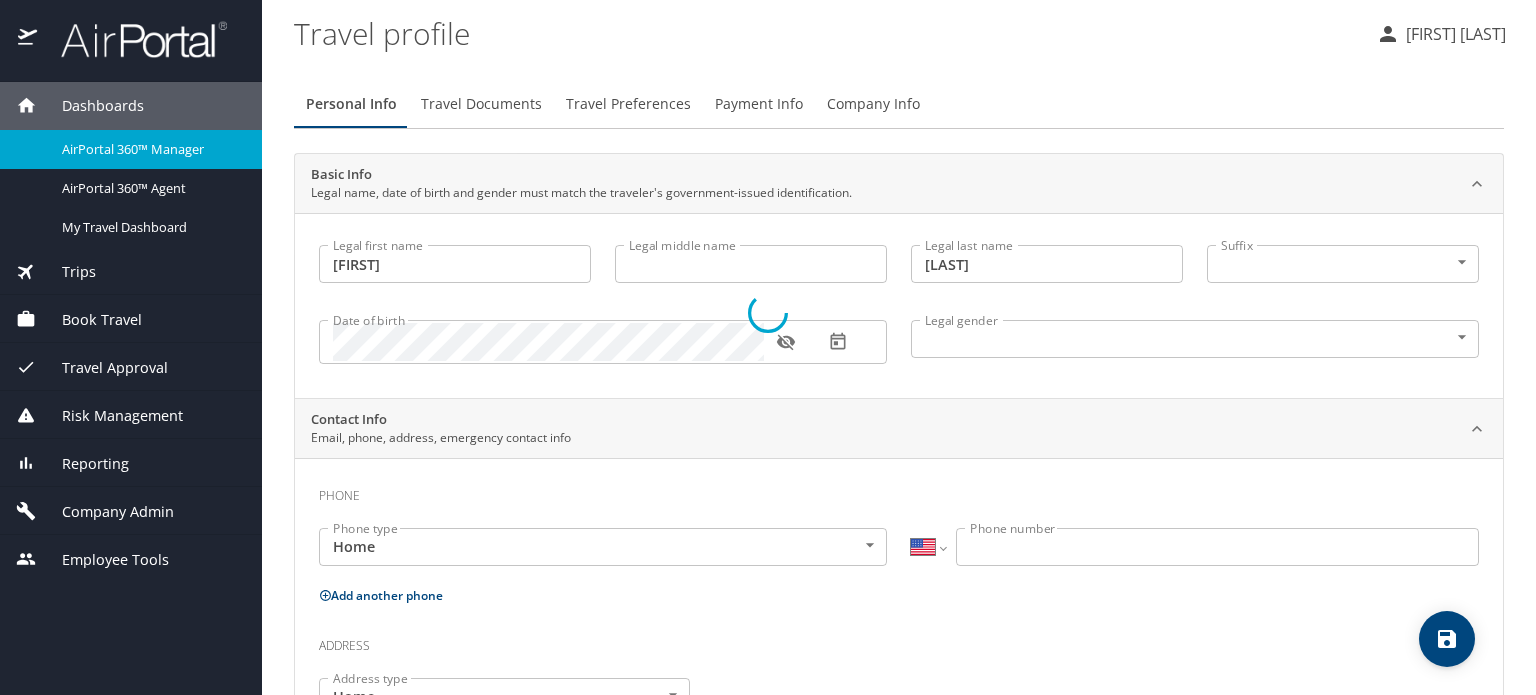 select on "IN" 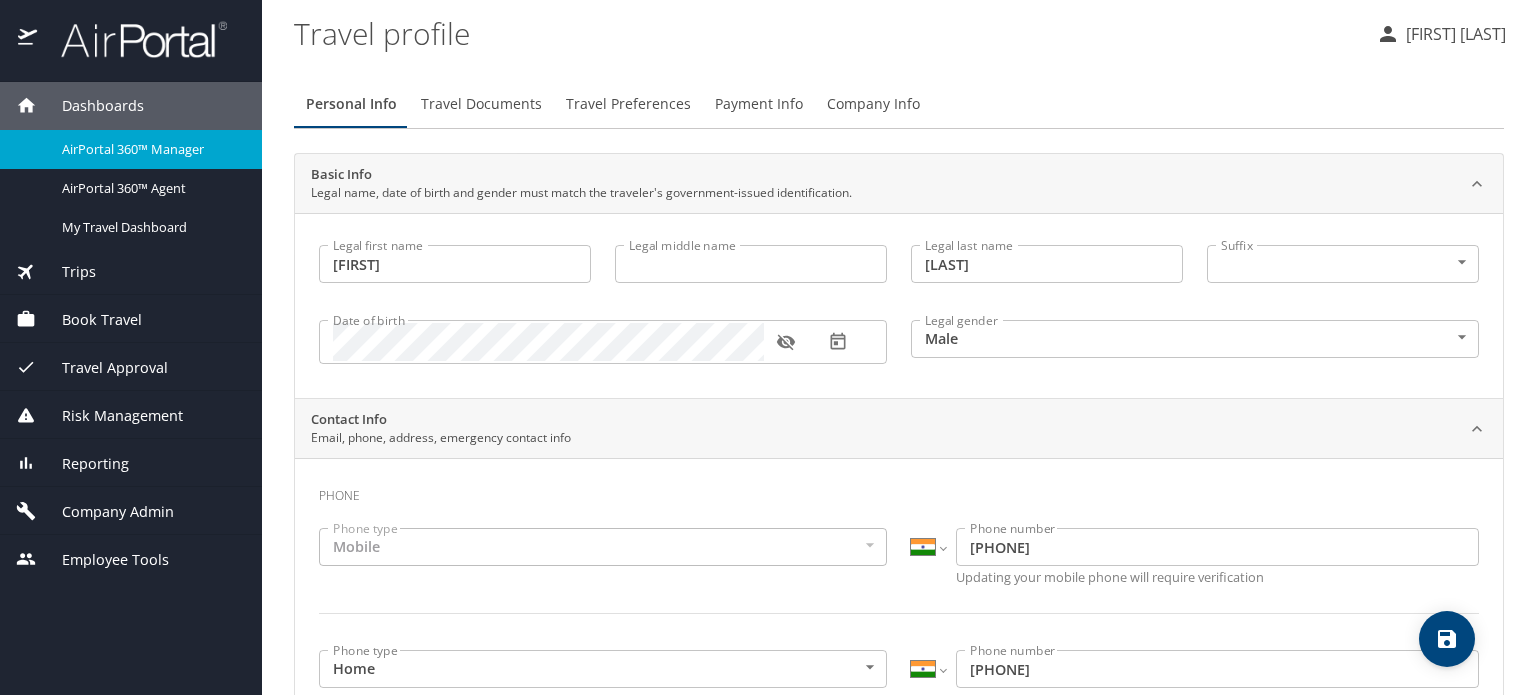 click on "Trips" at bounding box center [66, 272] 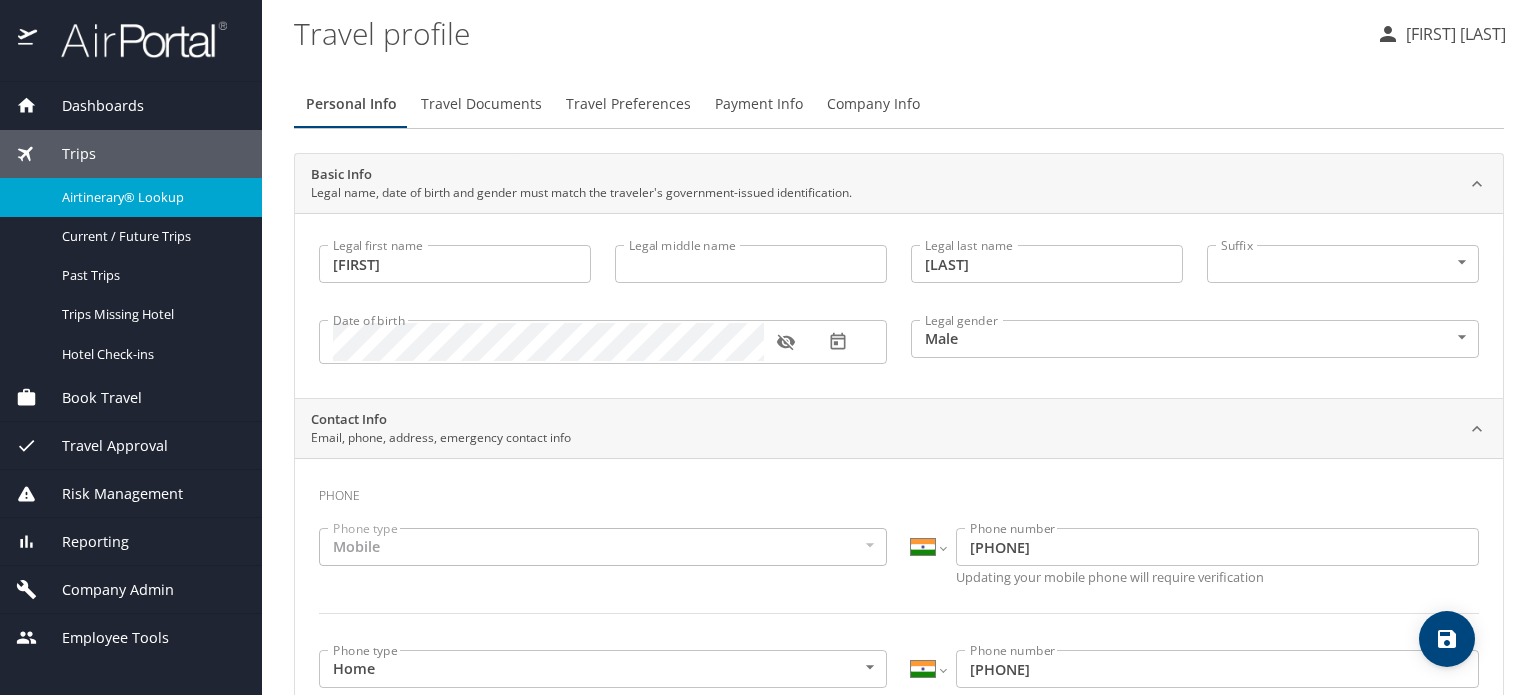 click on "Airtinerary® Lookup" at bounding box center (150, 197) 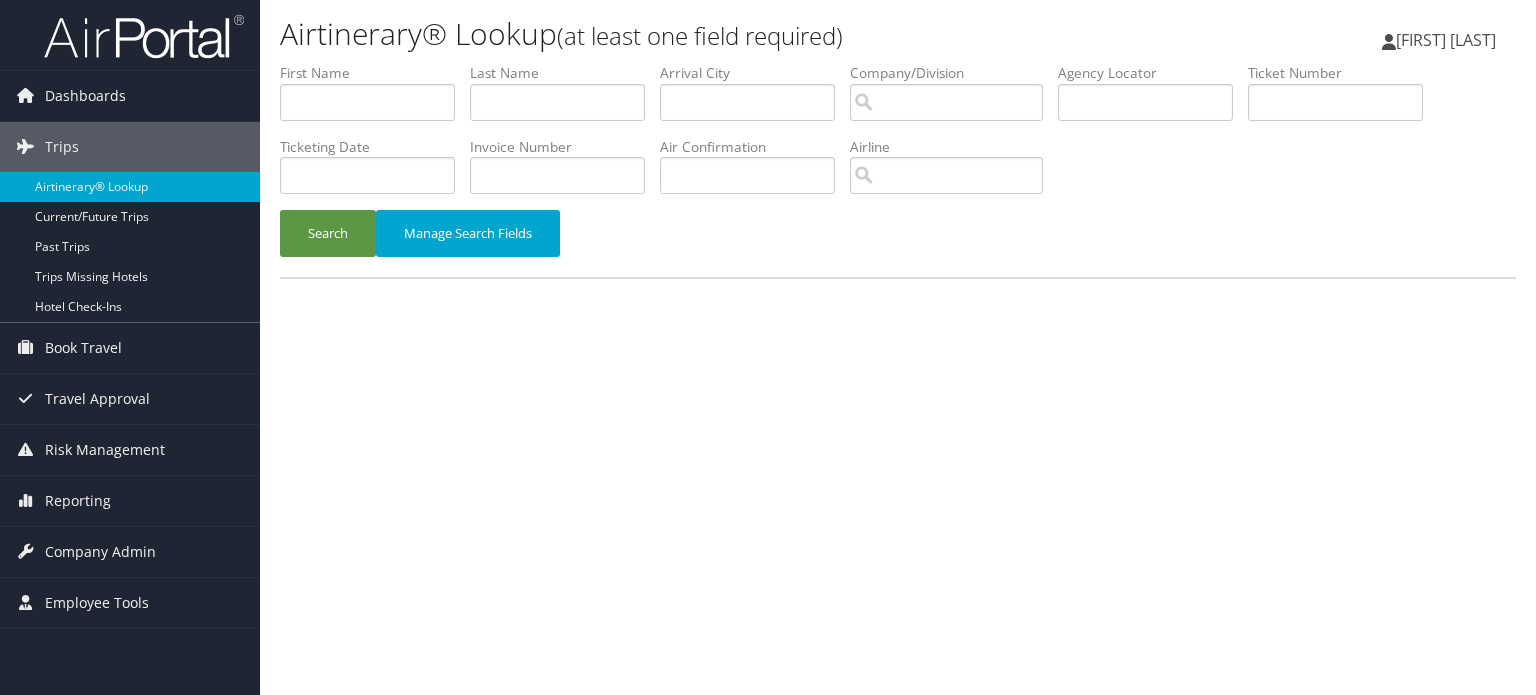 scroll, scrollTop: 0, scrollLeft: 0, axis: both 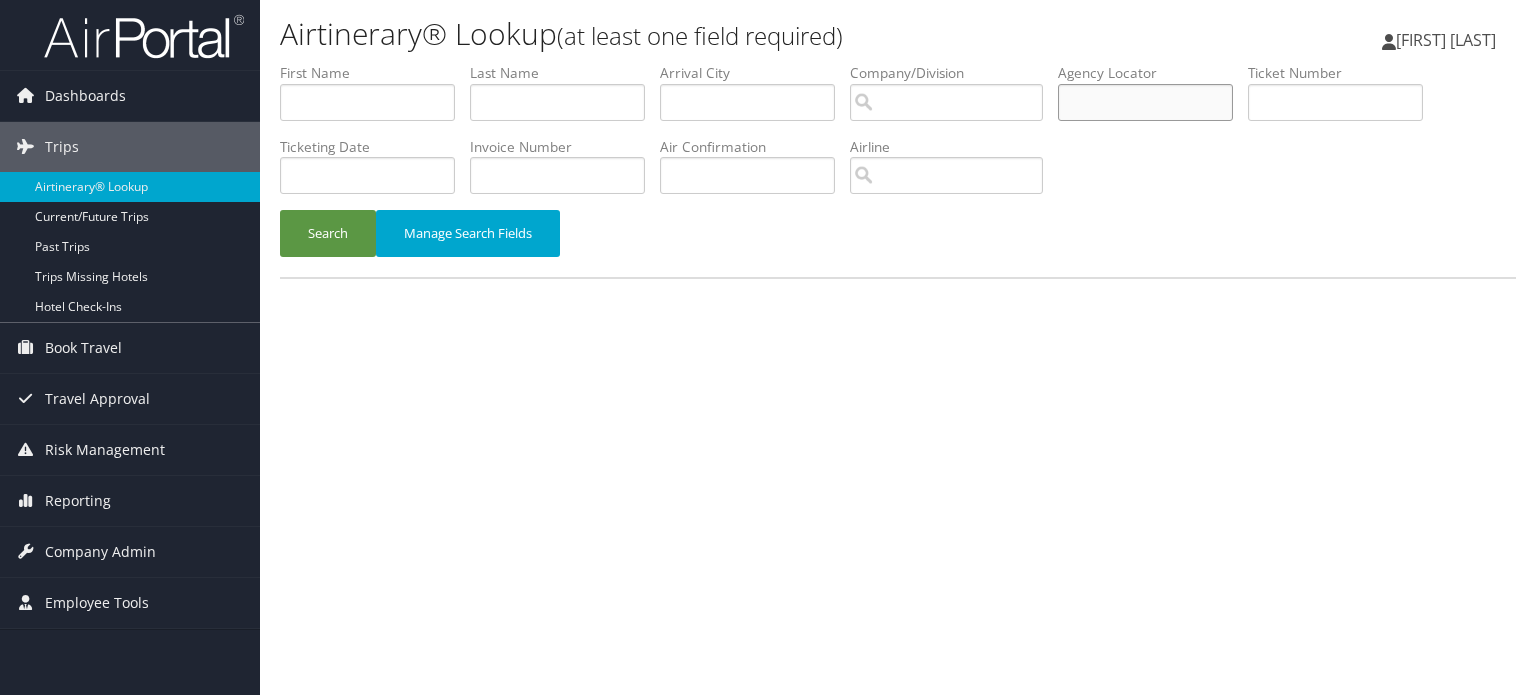 click at bounding box center (1145, 102) 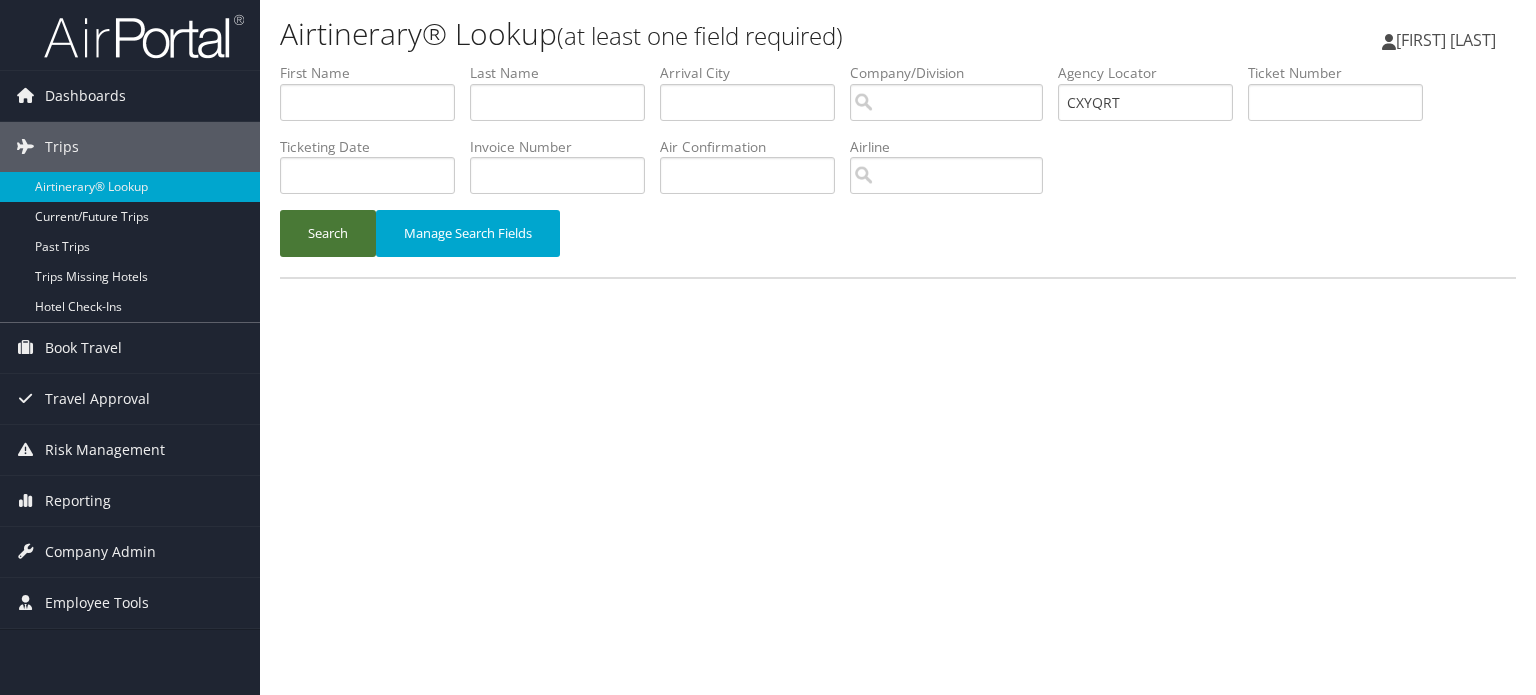 click on "Search" at bounding box center (328, 233) 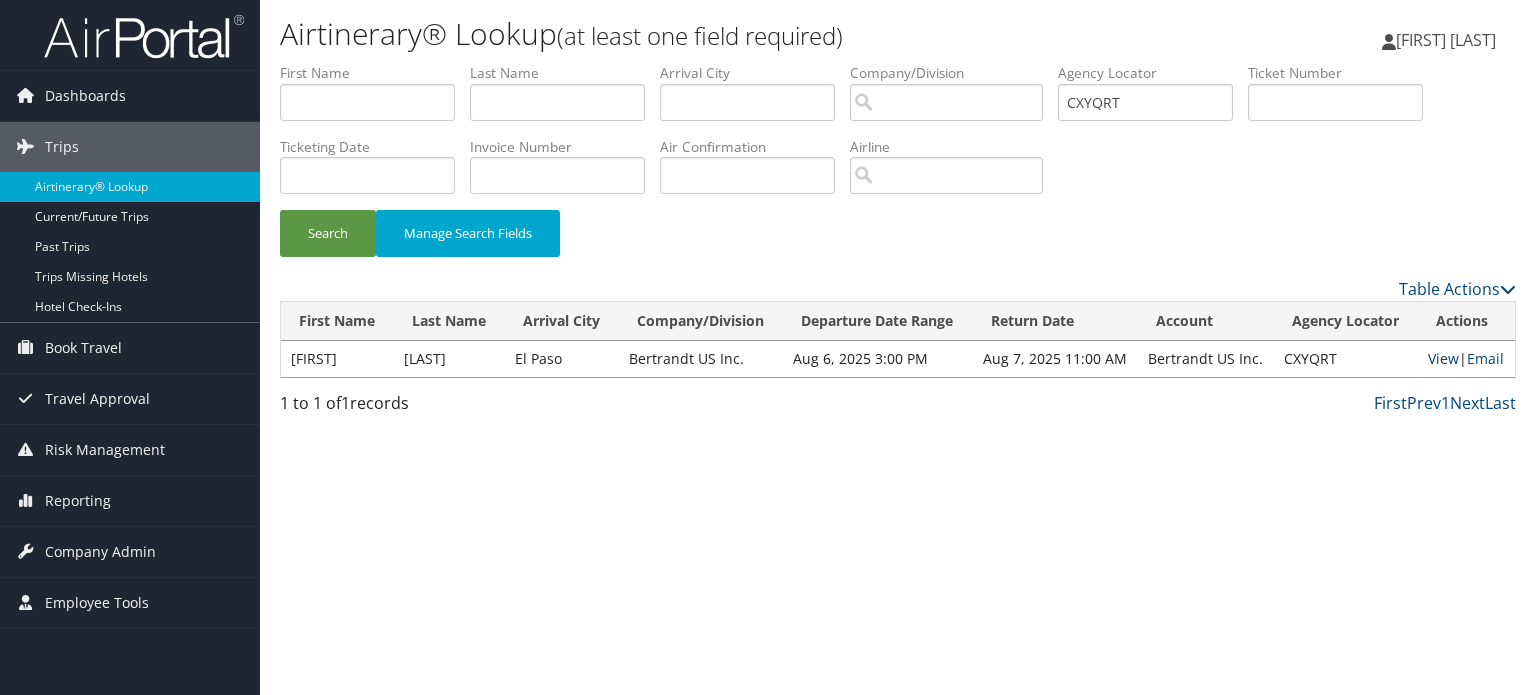 click on "View" at bounding box center [1443, 358] 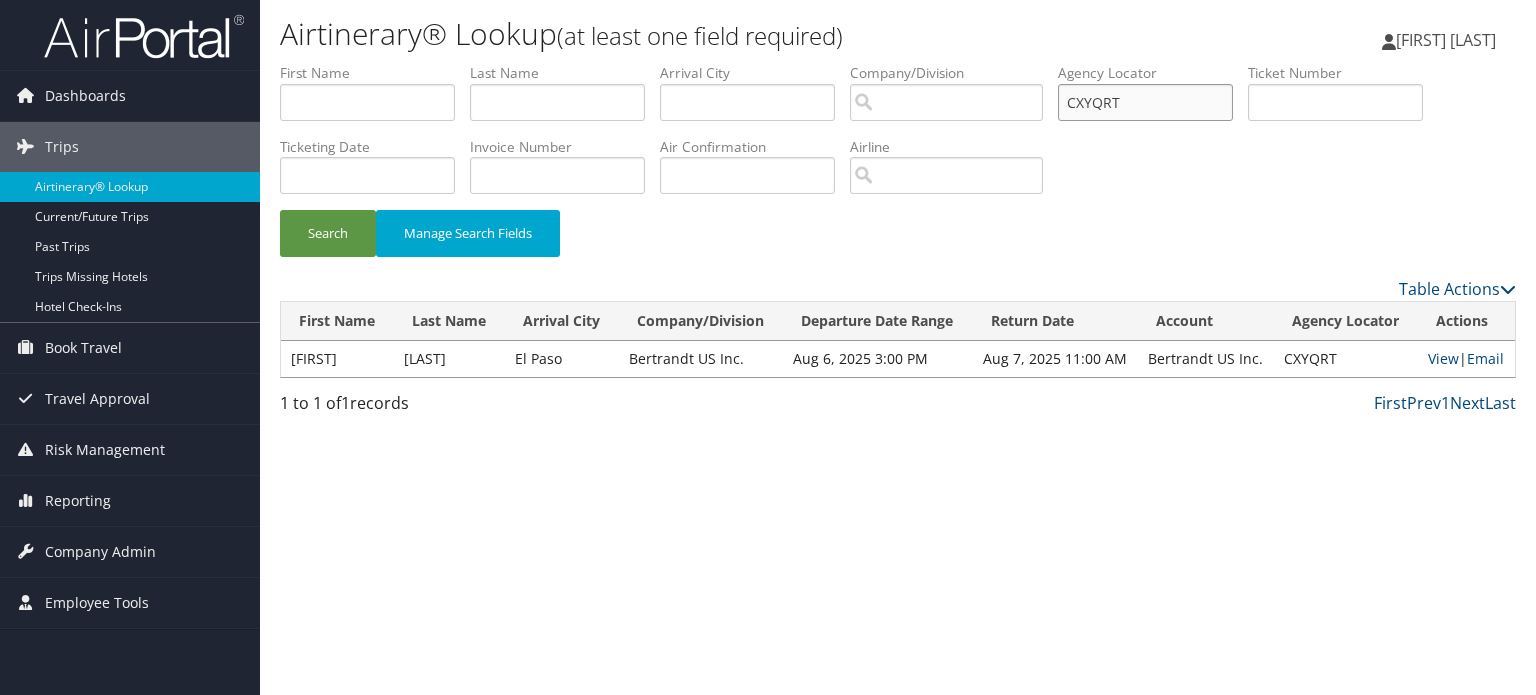 drag, startPoint x: 1168, startPoint y: 98, endPoint x: 968, endPoint y: 99, distance: 200.0025 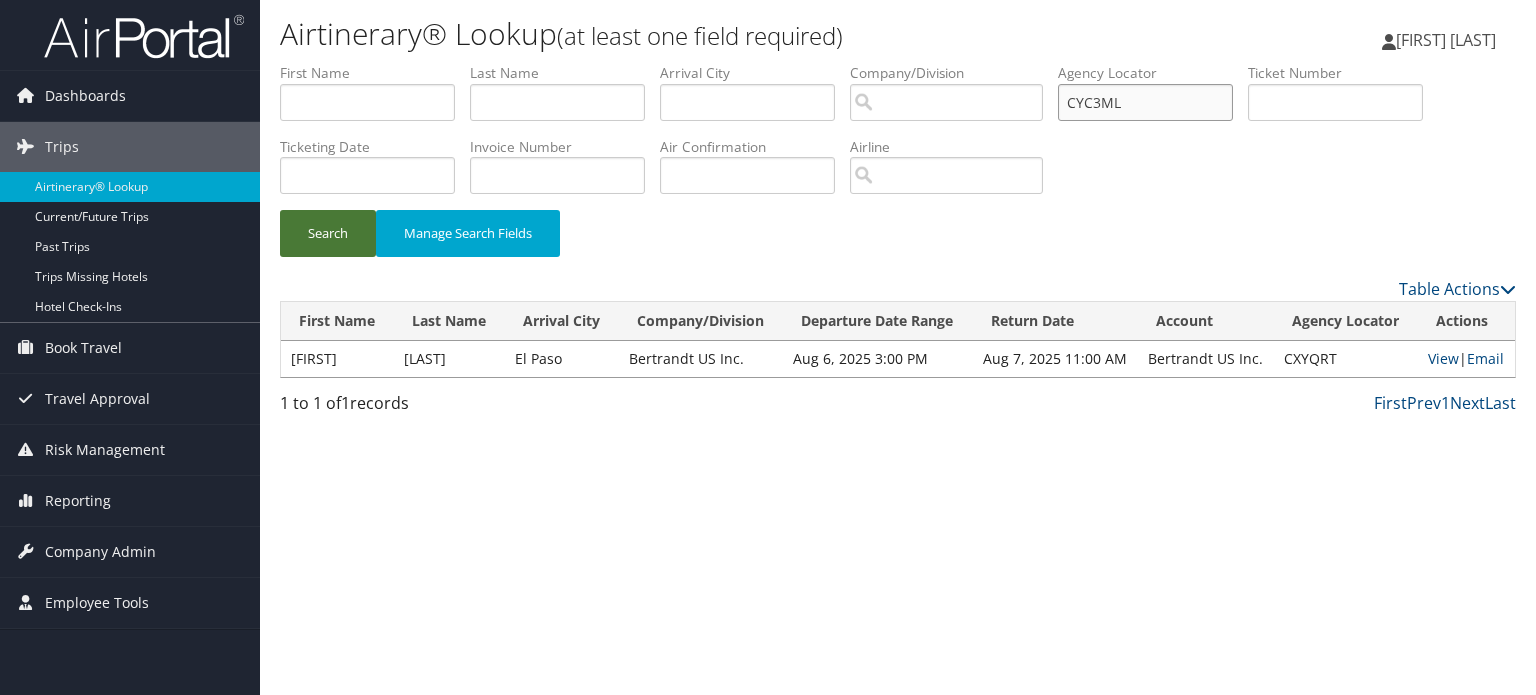type on "CYC3ML" 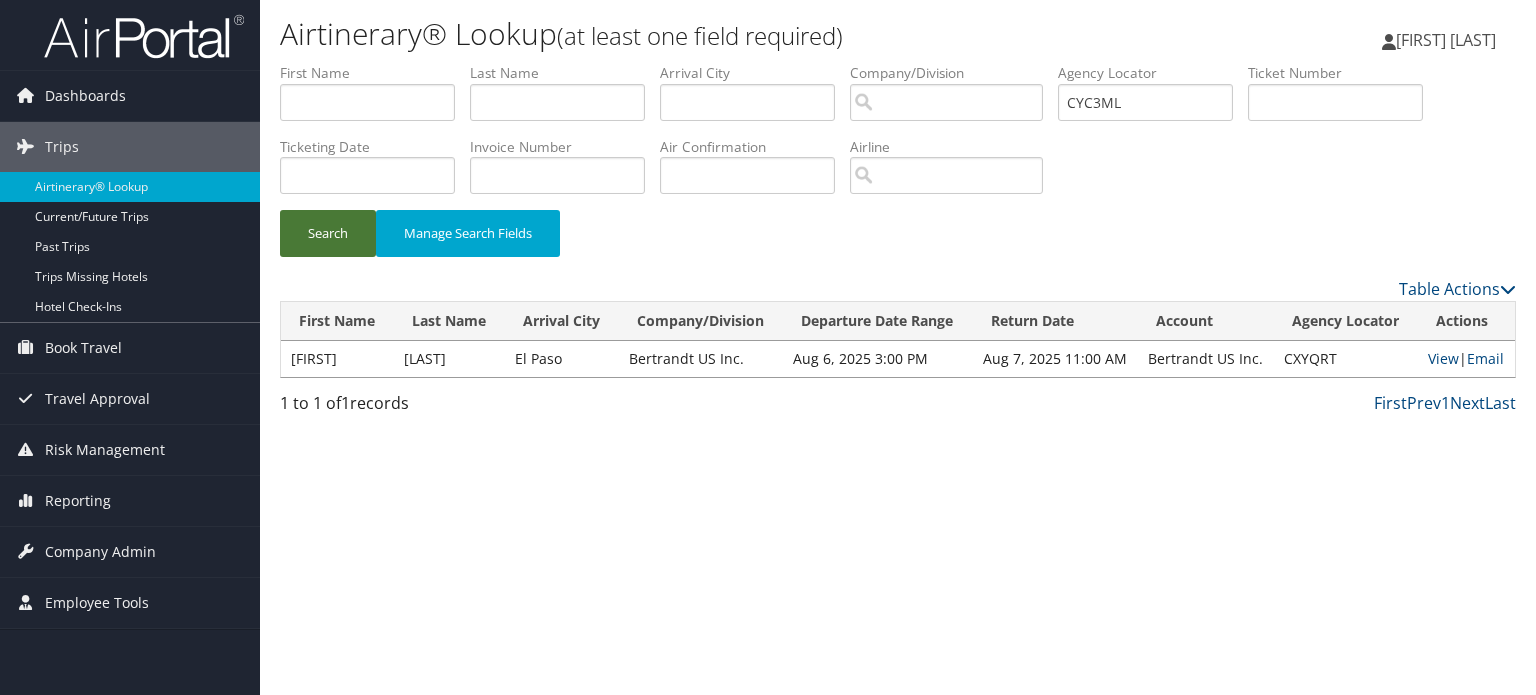 click on "Search" at bounding box center [328, 233] 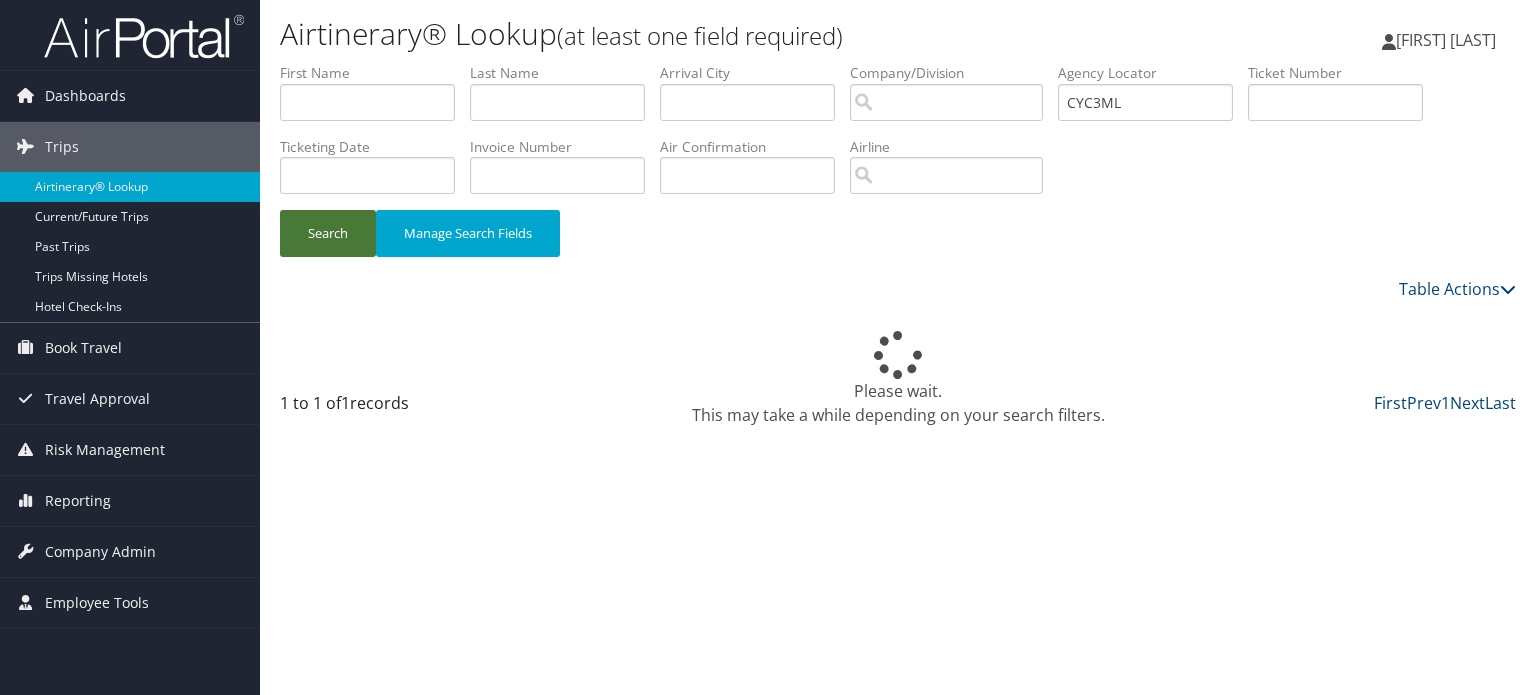type 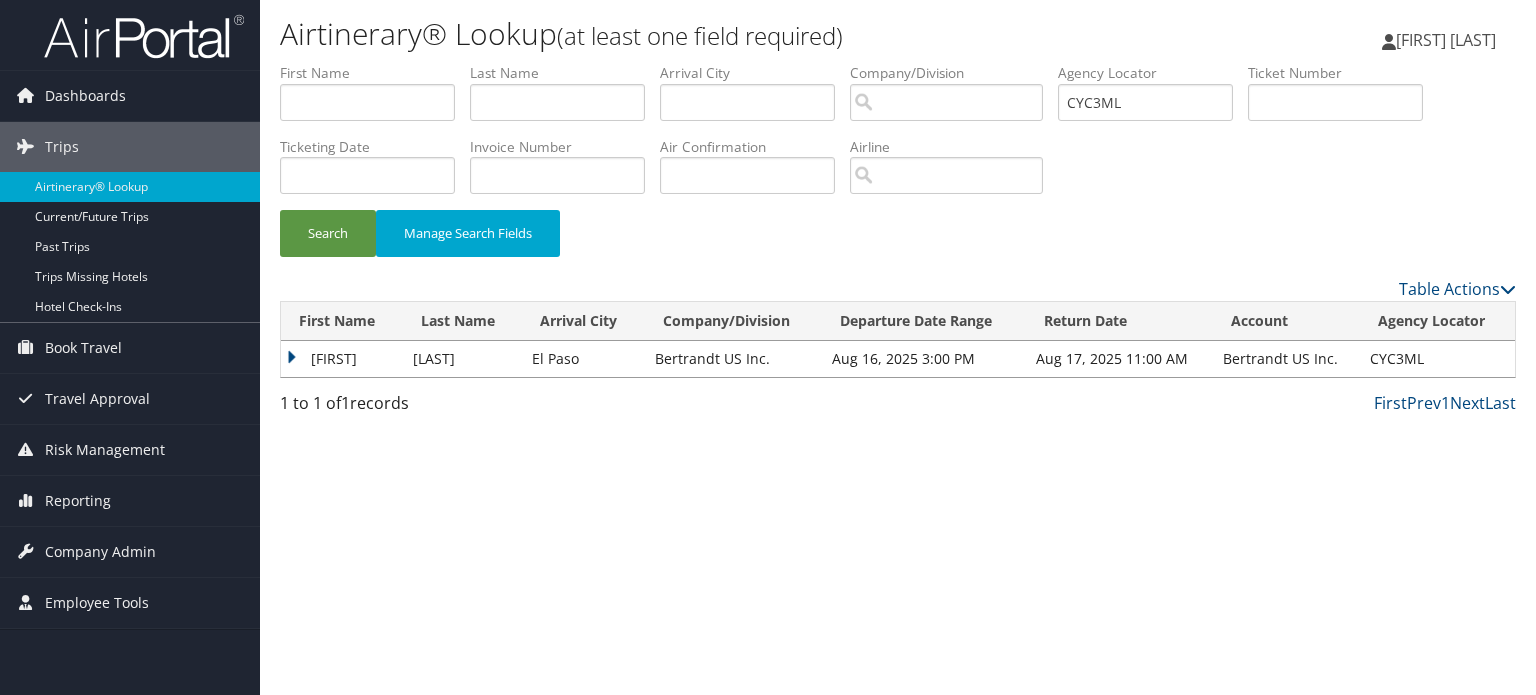 click on "JULIANNE" at bounding box center (342, 359) 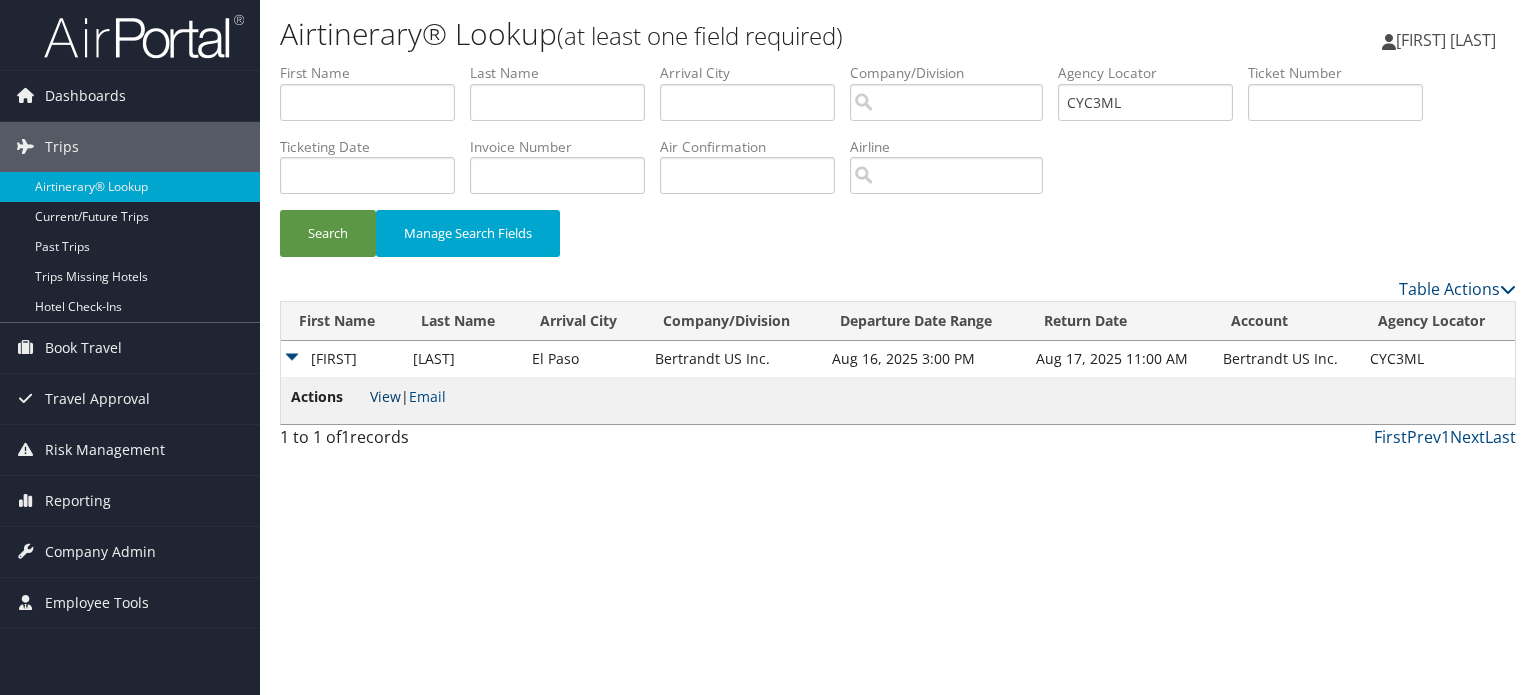 click on "View" at bounding box center (385, 396) 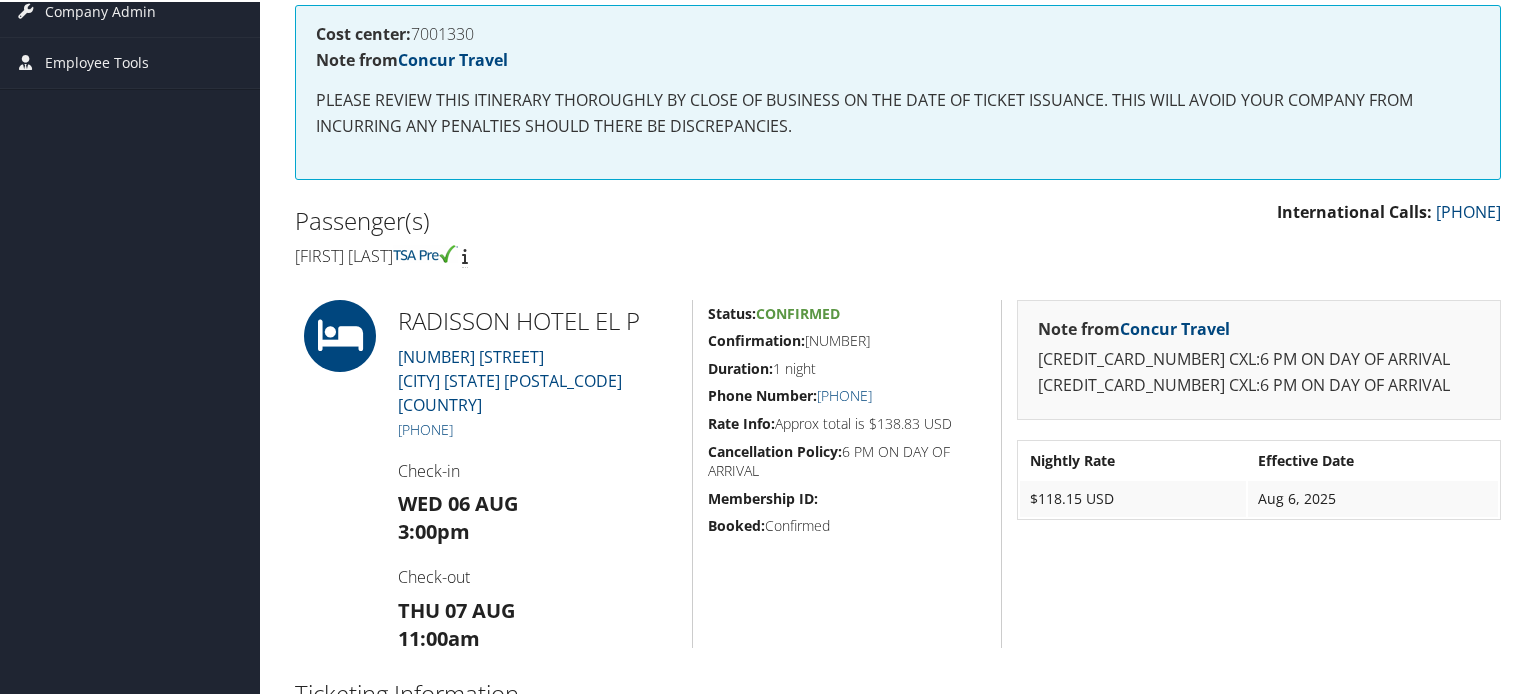 scroll, scrollTop: 3, scrollLeft: 0, axis: vertical 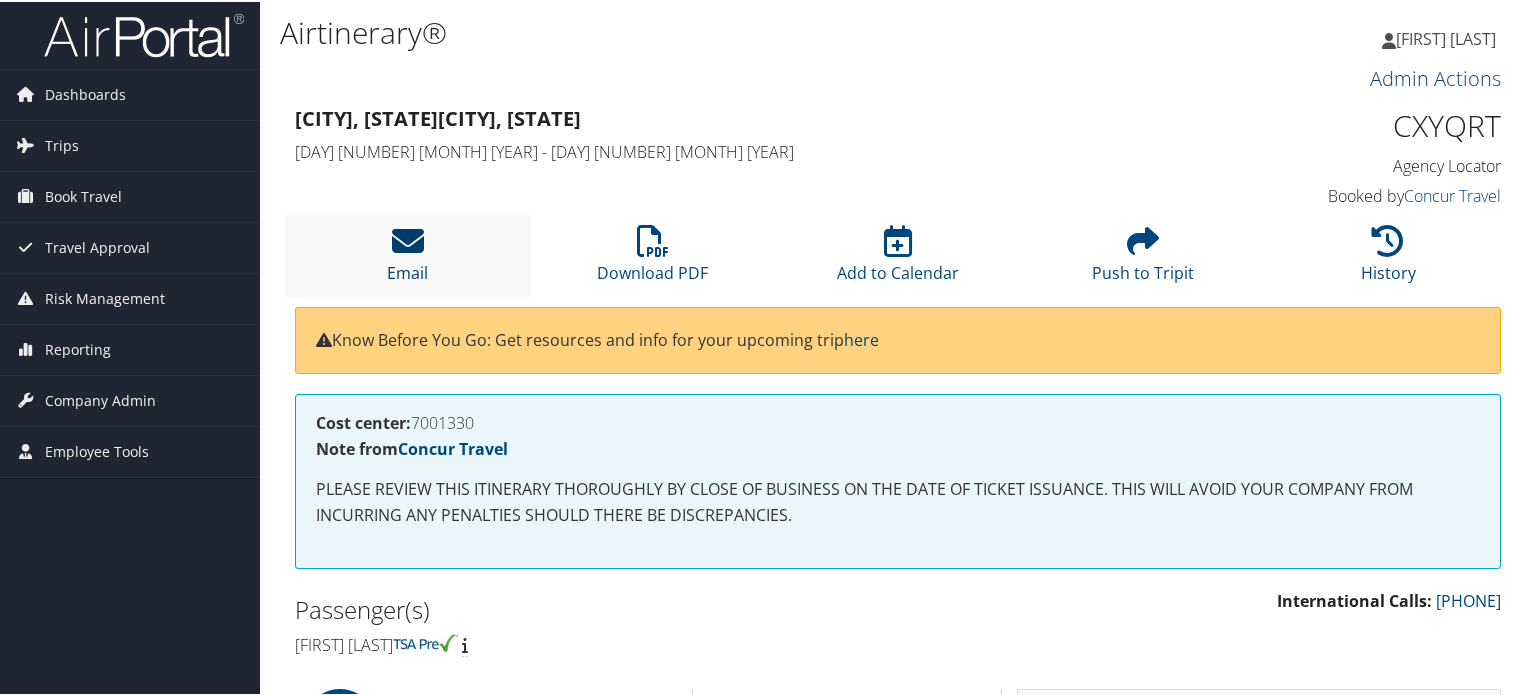 click at bounding box center (408, 239) 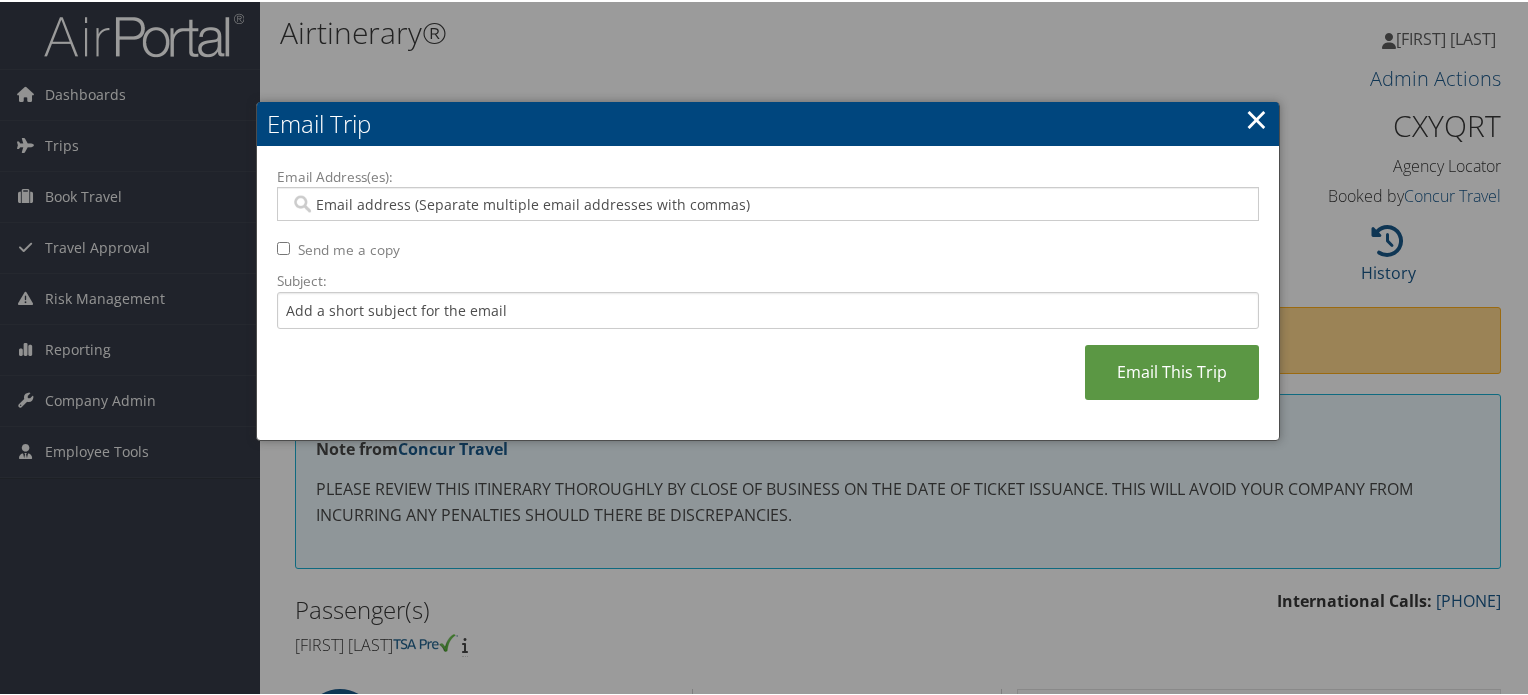 click on "Email Address(es):" at bounding box center [768, 202] 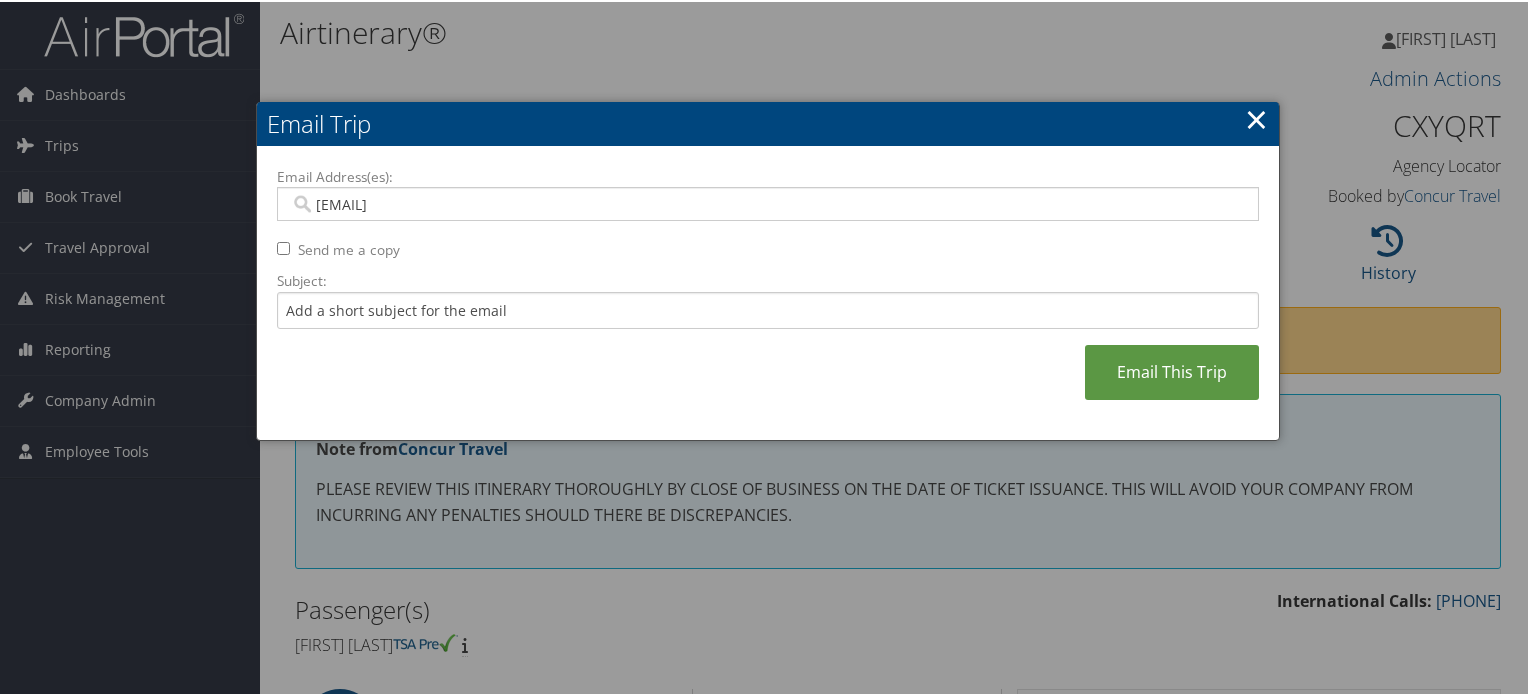 type on "[EMAIL]" 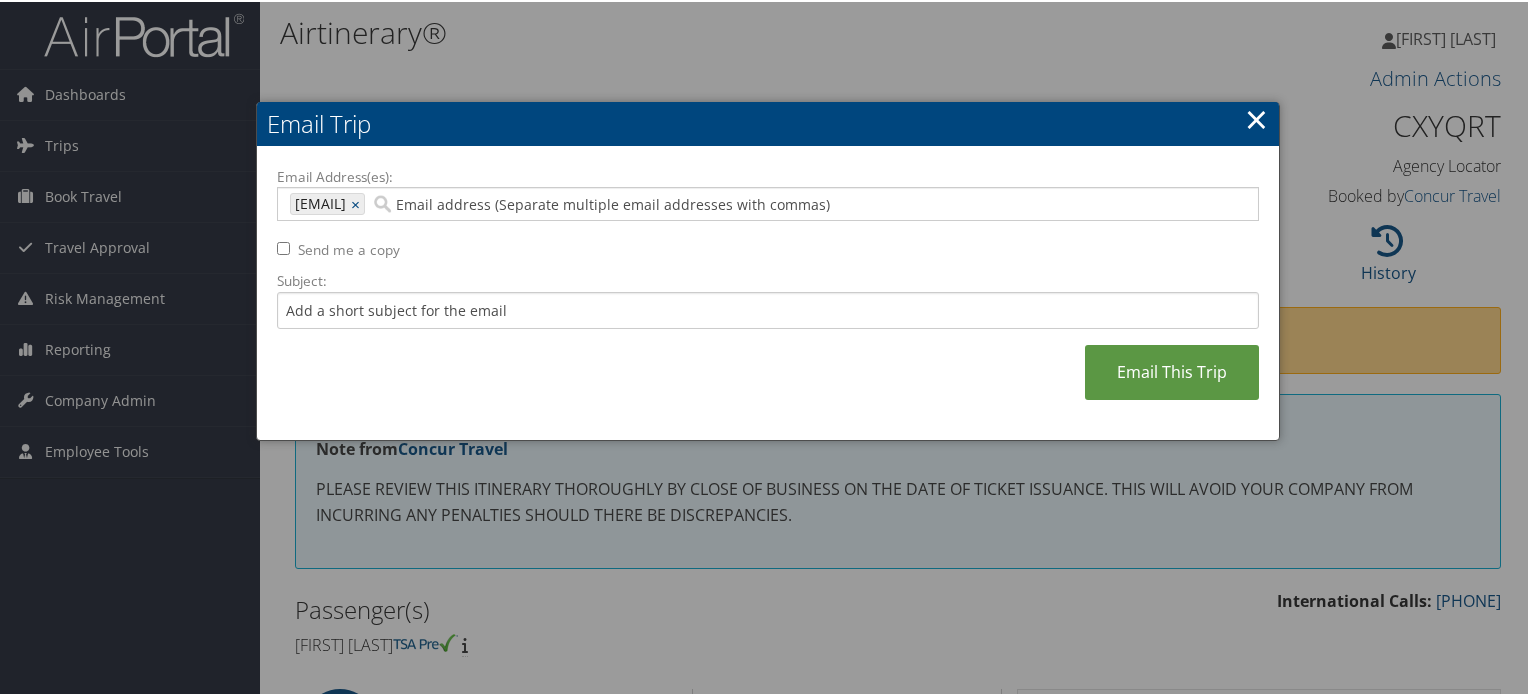 paste on "[EMAIL]" 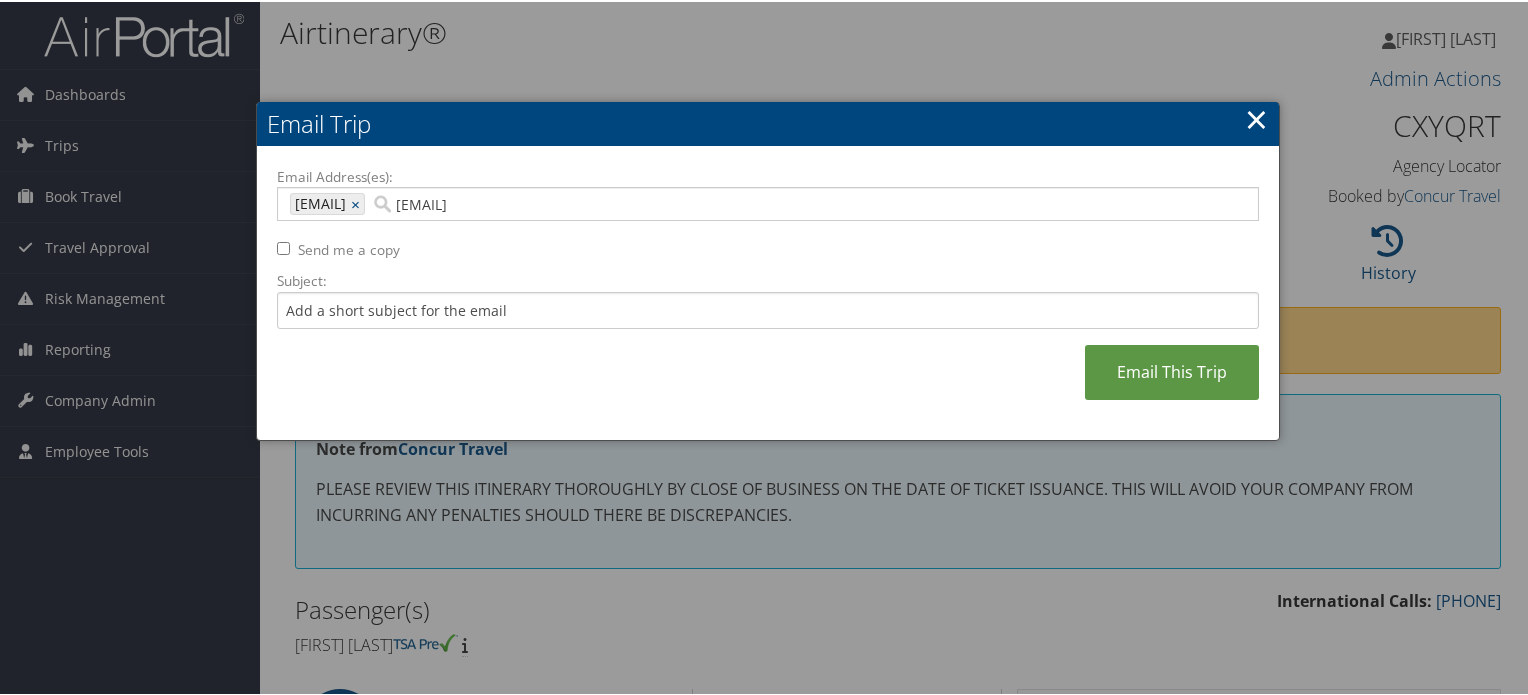 type on "[EMAIL], [EMAIL]" 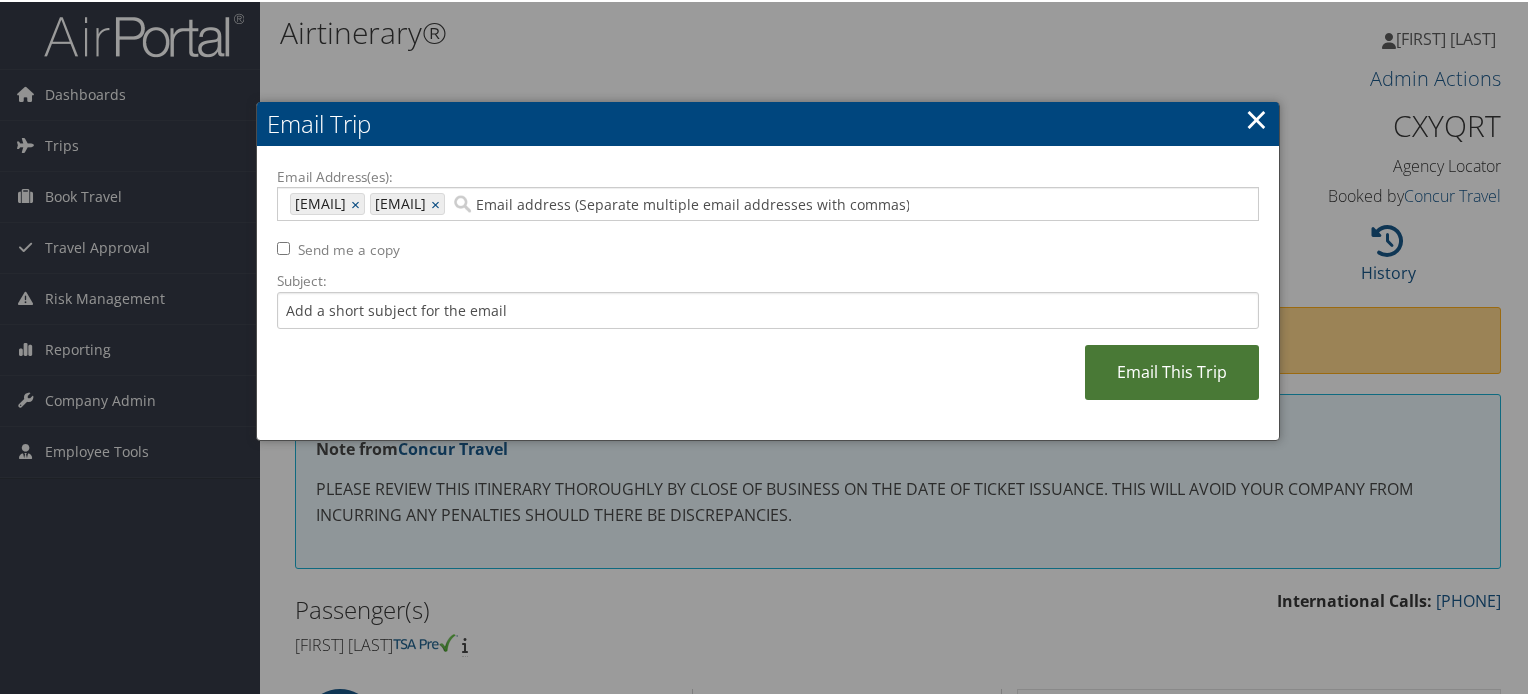 click on "Email This Trip" at bounding box center [1172, 370] 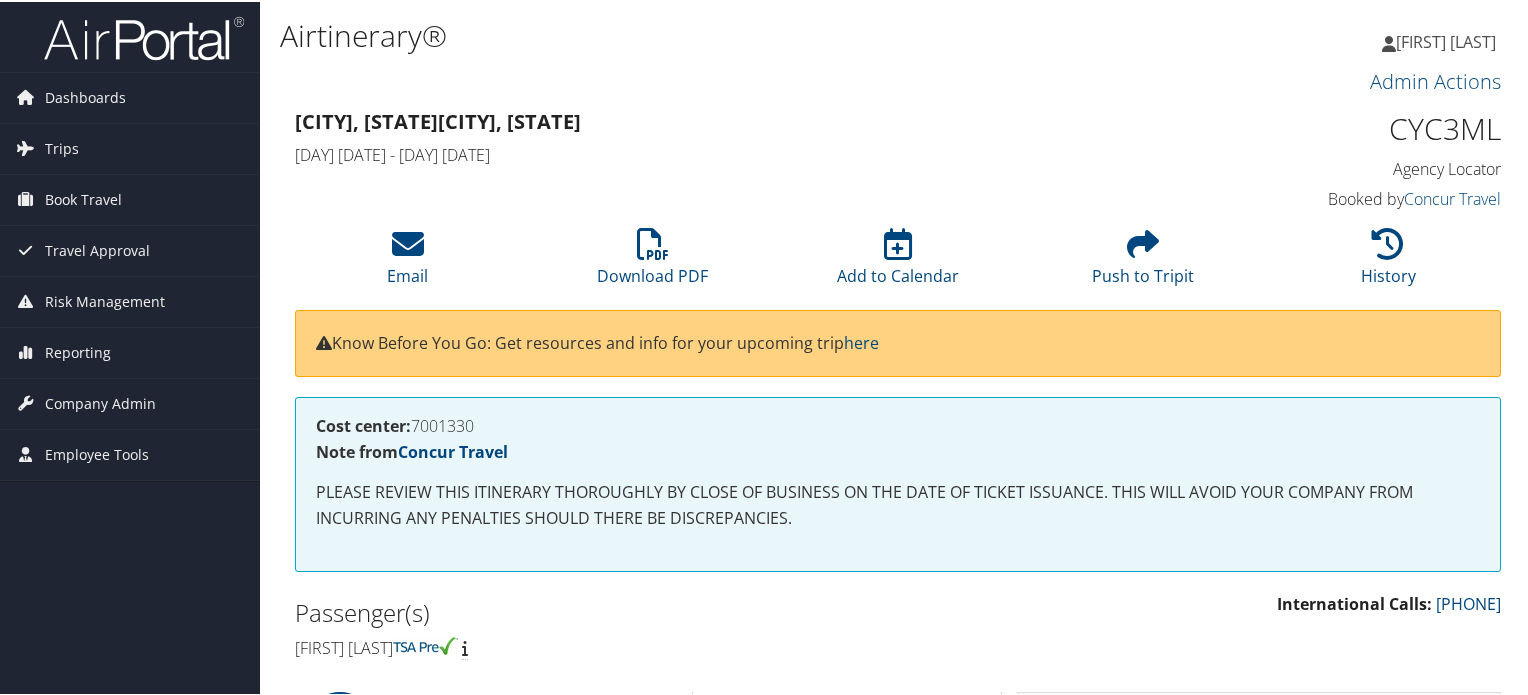 scroll, scrollTop: 0, scrollLeft: 0, axis: both 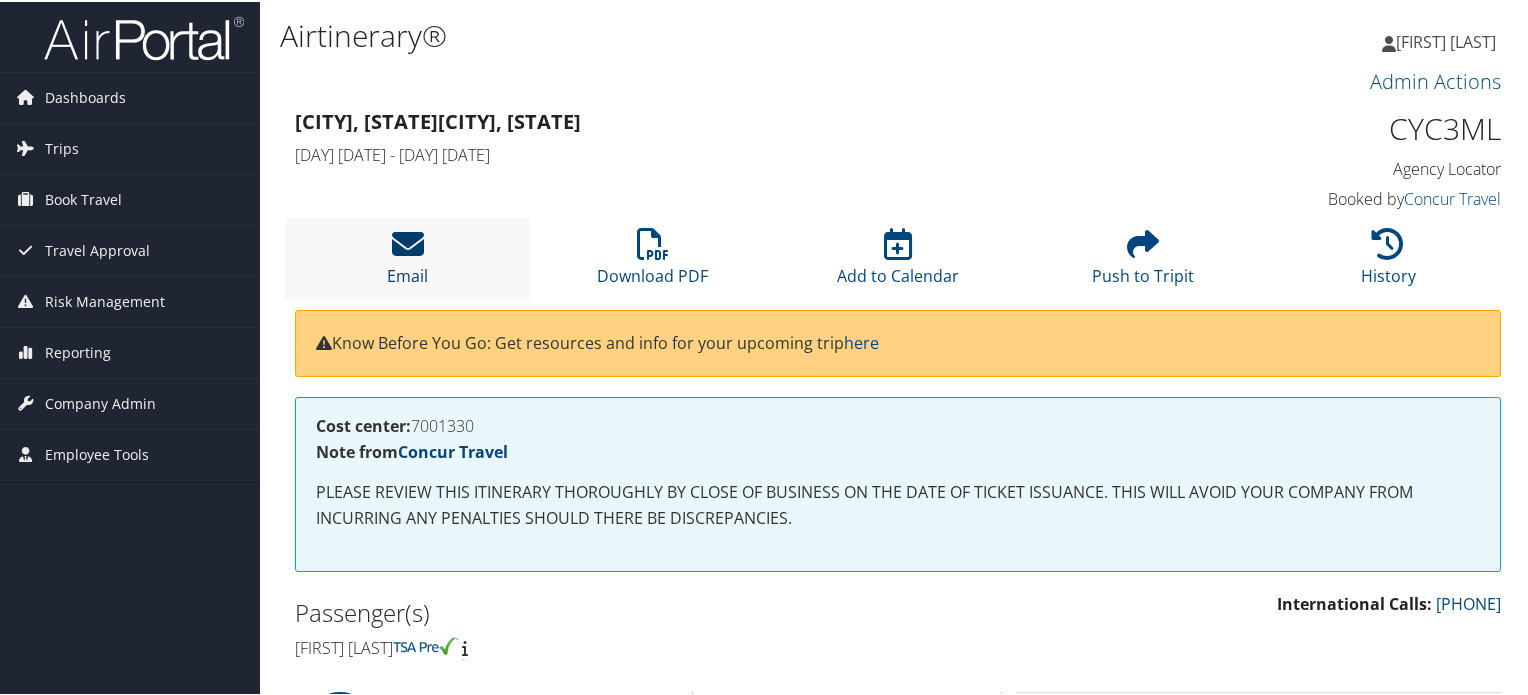 click at bounding box center [408, 242] 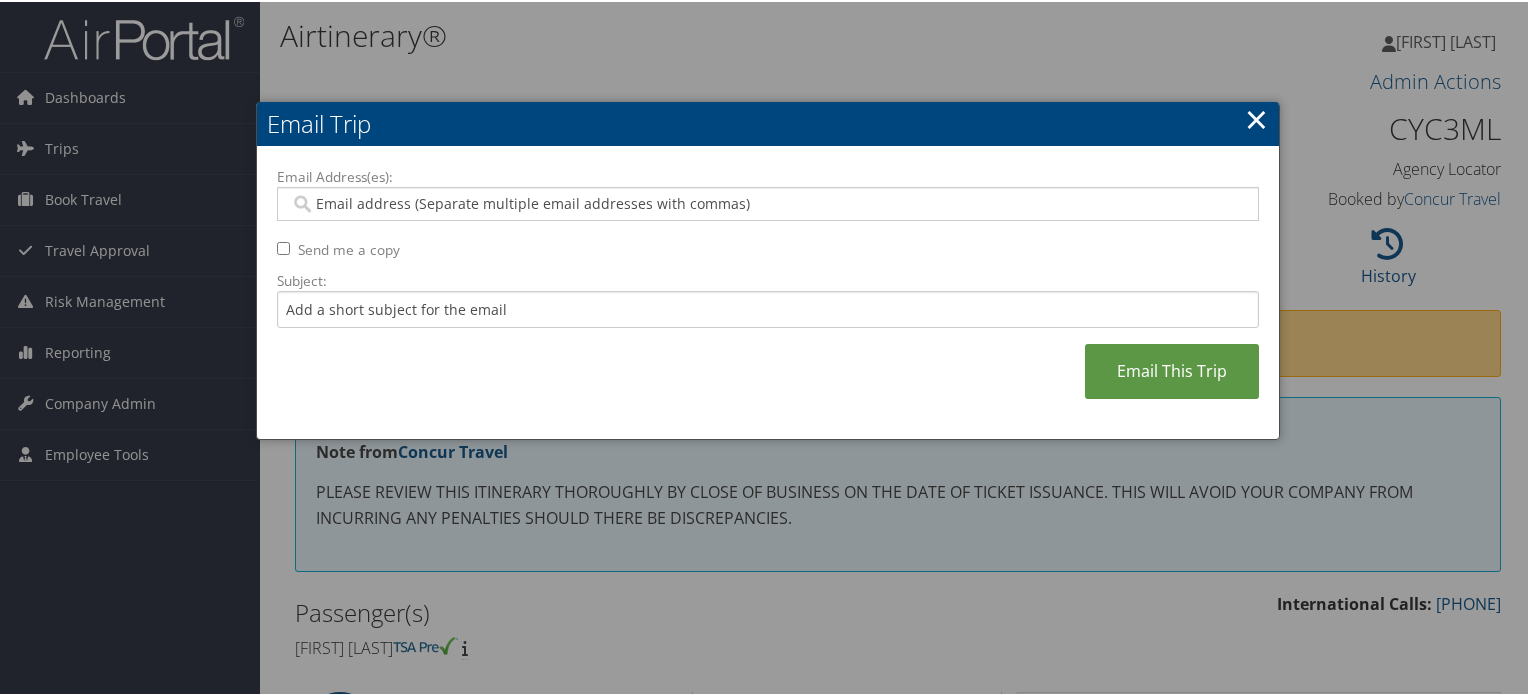 click on "Email Address(es):" at bounding box center (768, 202) 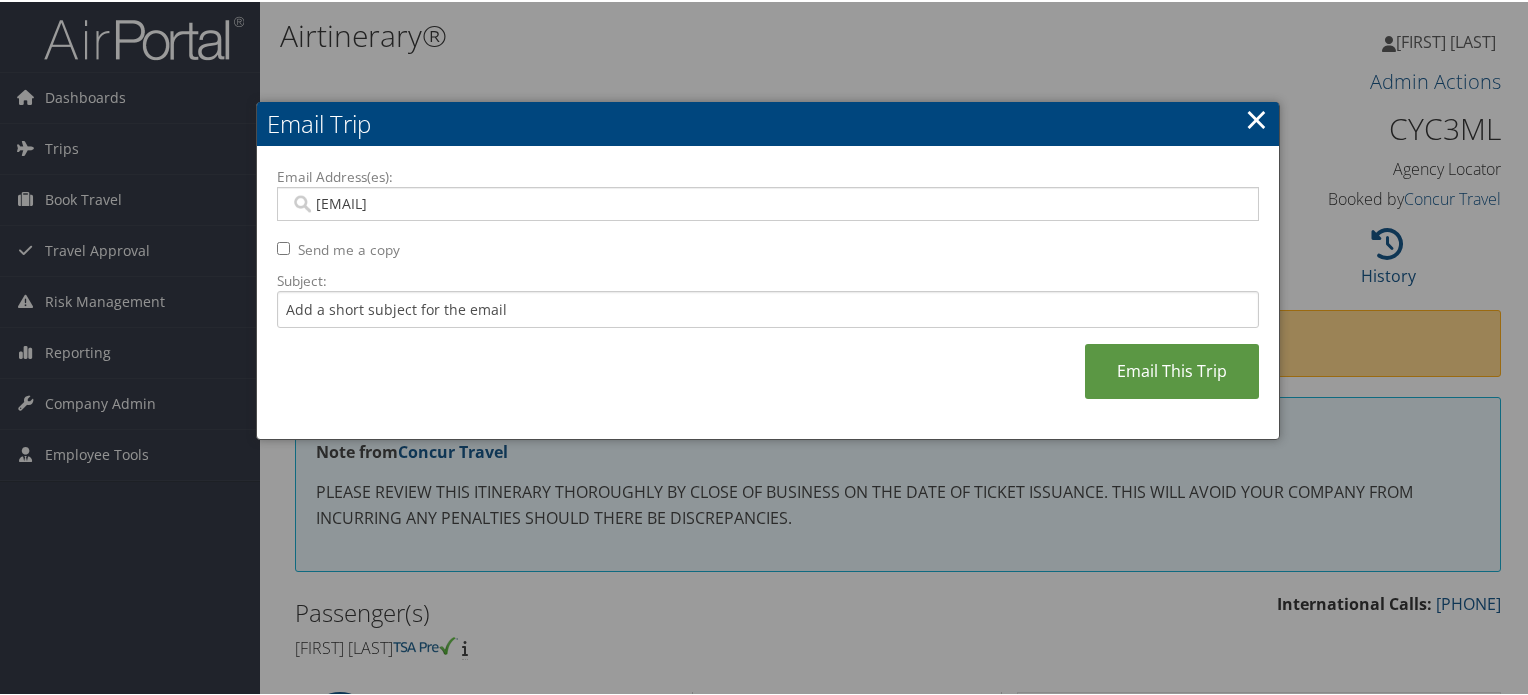 type on "[EMAIL]" 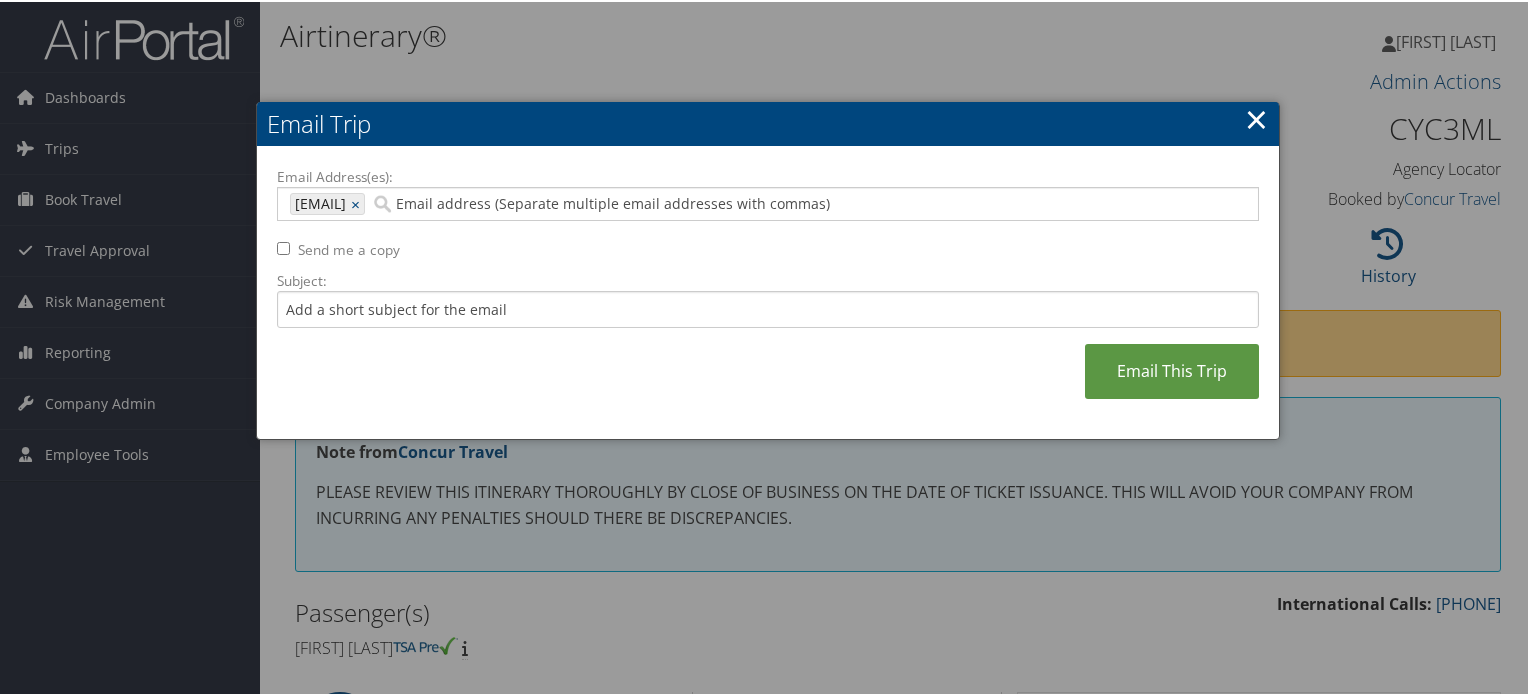 paste on "[EMAIL]" 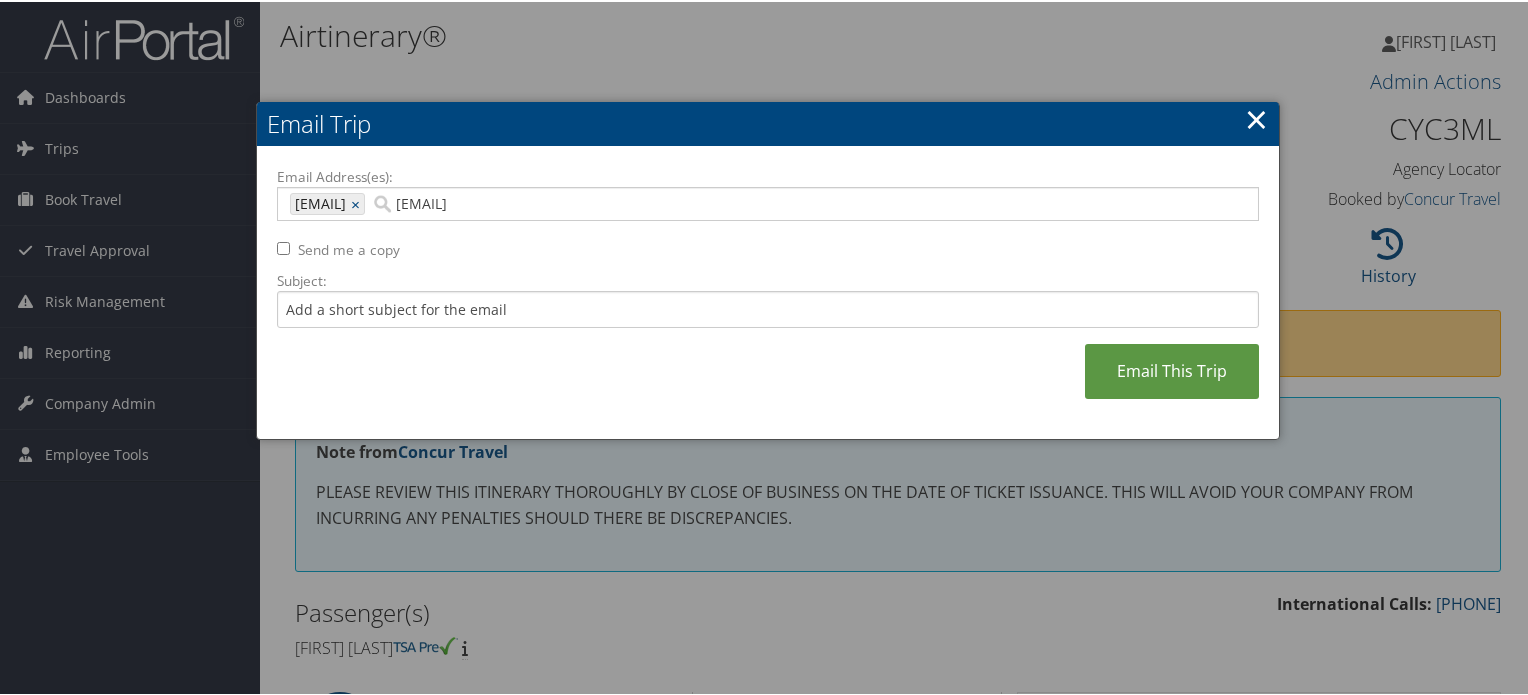 type on "[EMAIL], [EMAIL]" 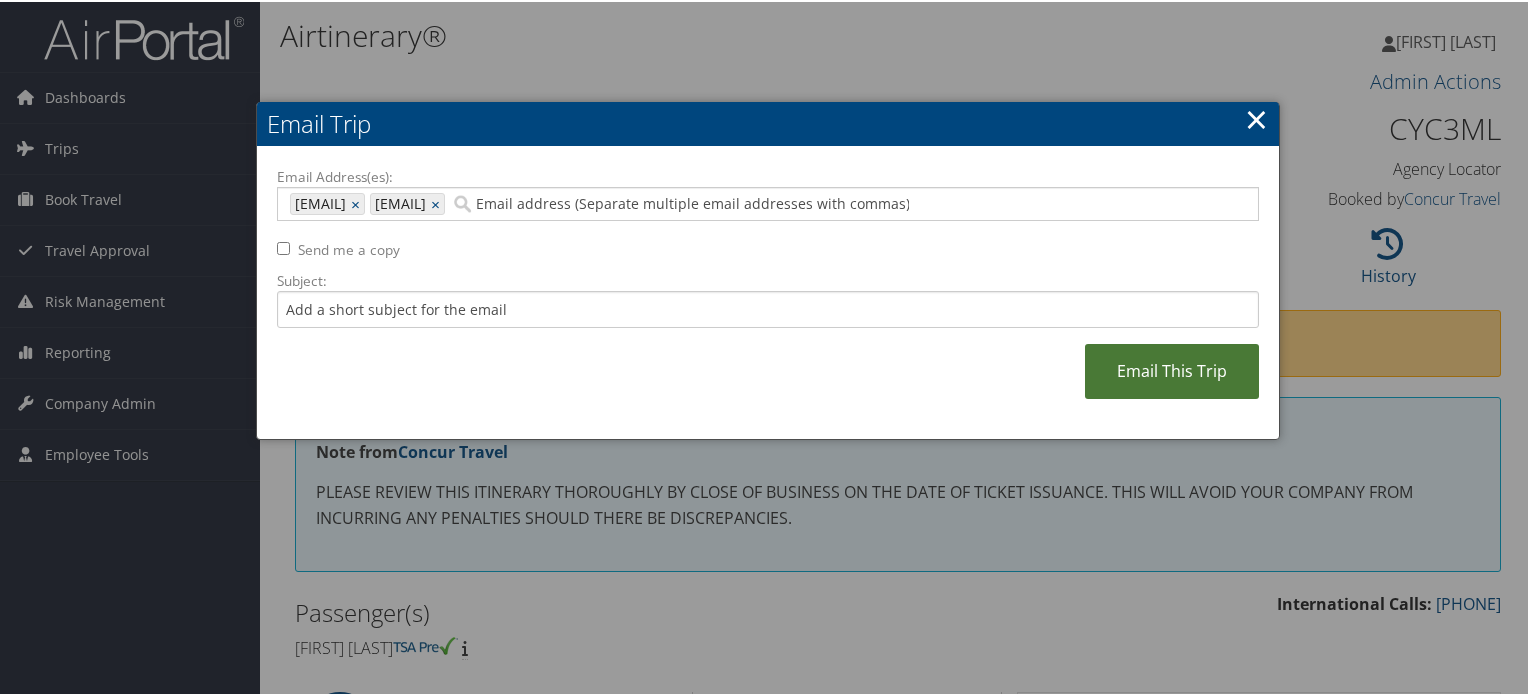 click on "Email This Trip" at bounding box center [1172, 369] 